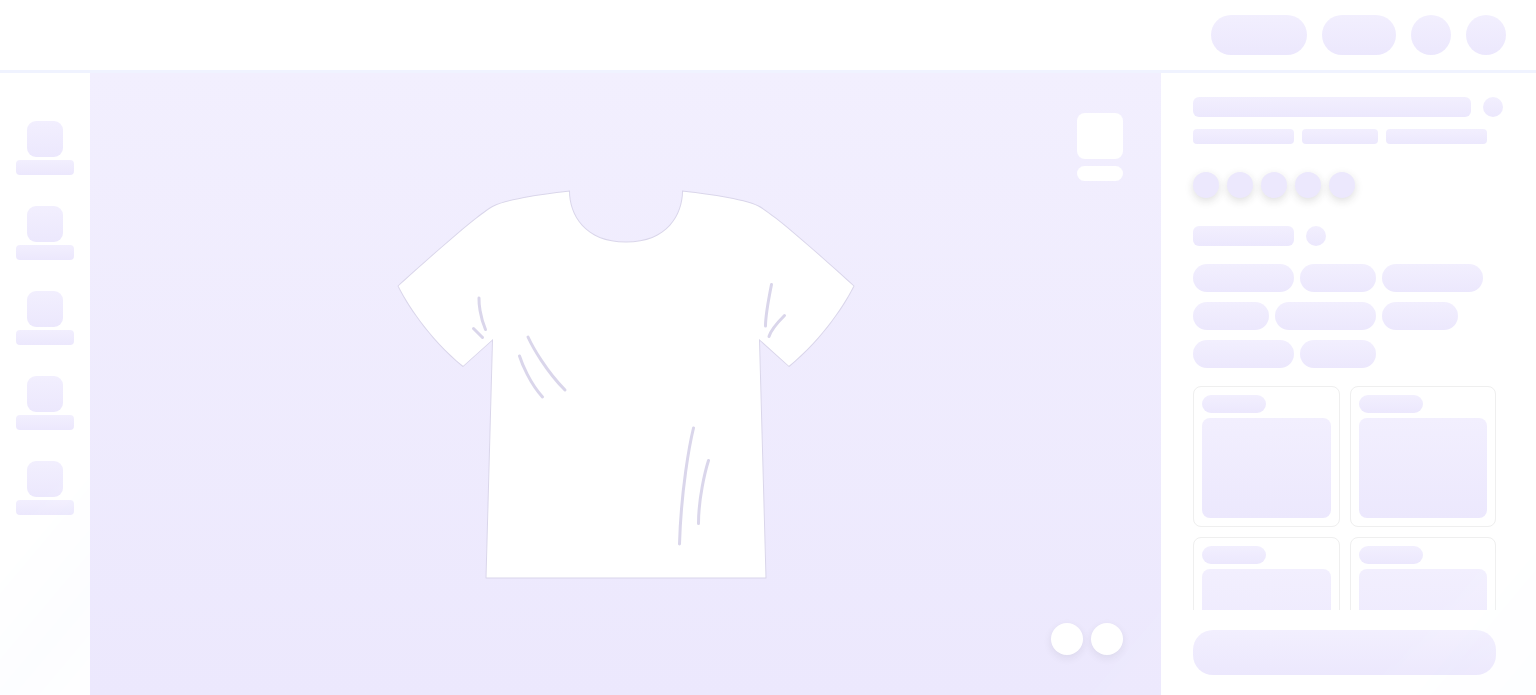 scroll, scrollTop: 0, scrollLeft: 0, axis: both 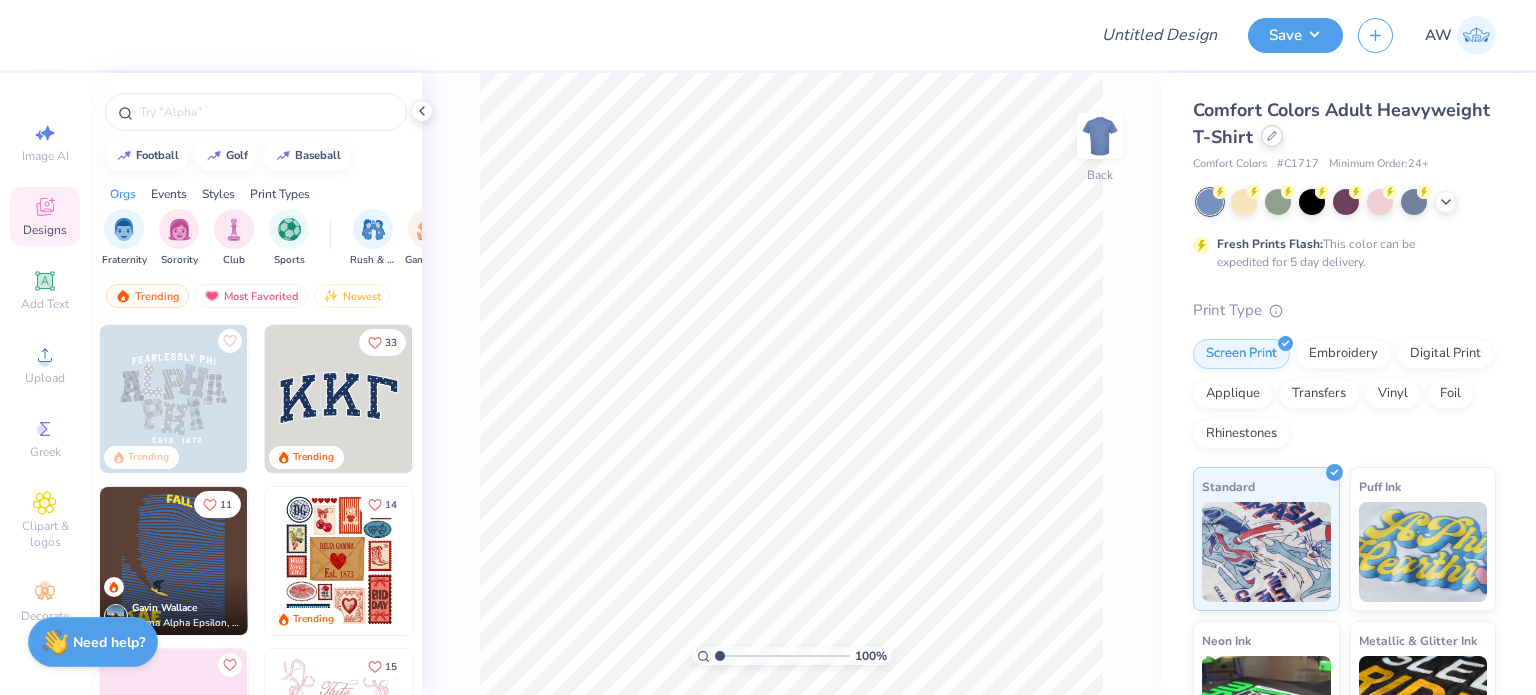 click at bounding box center [1272, 136] 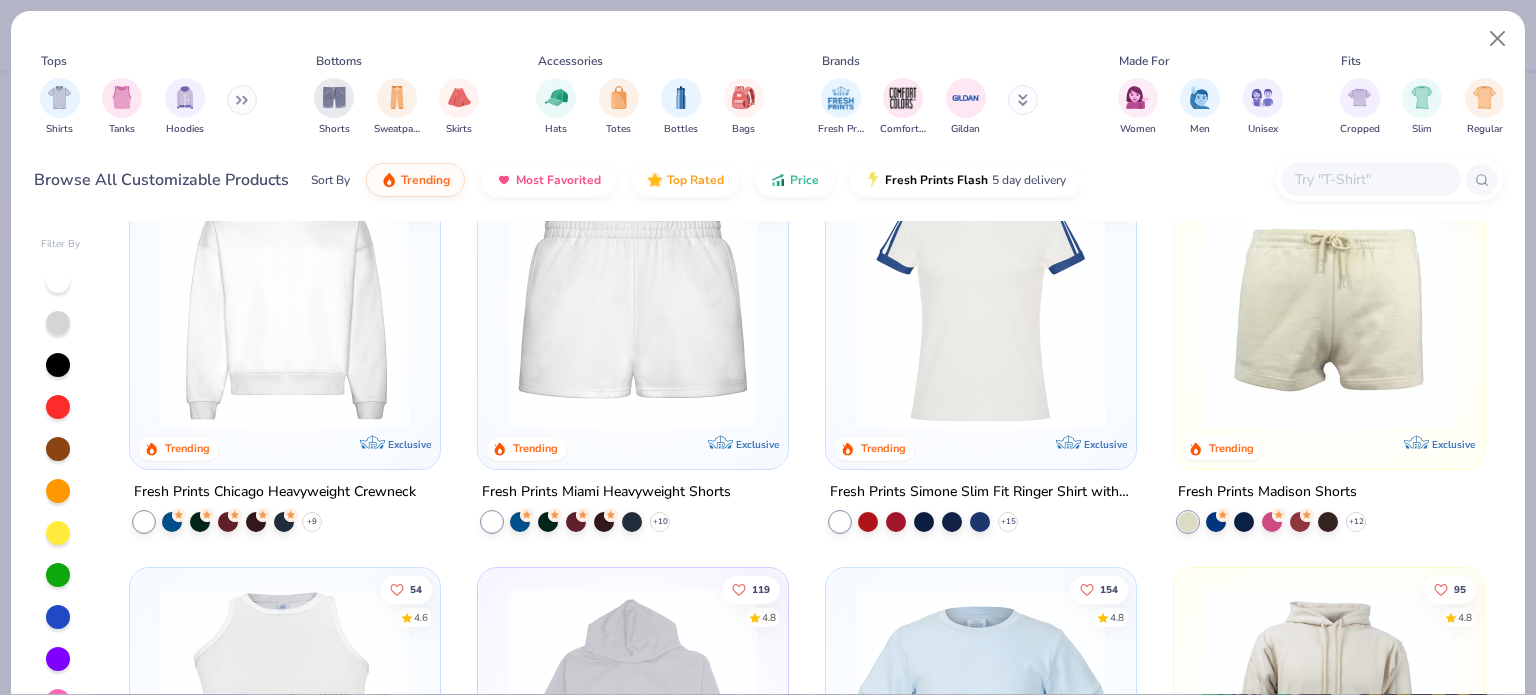 scroll, scrollTop: 1719, scrollLeft: 0, axis: vertical 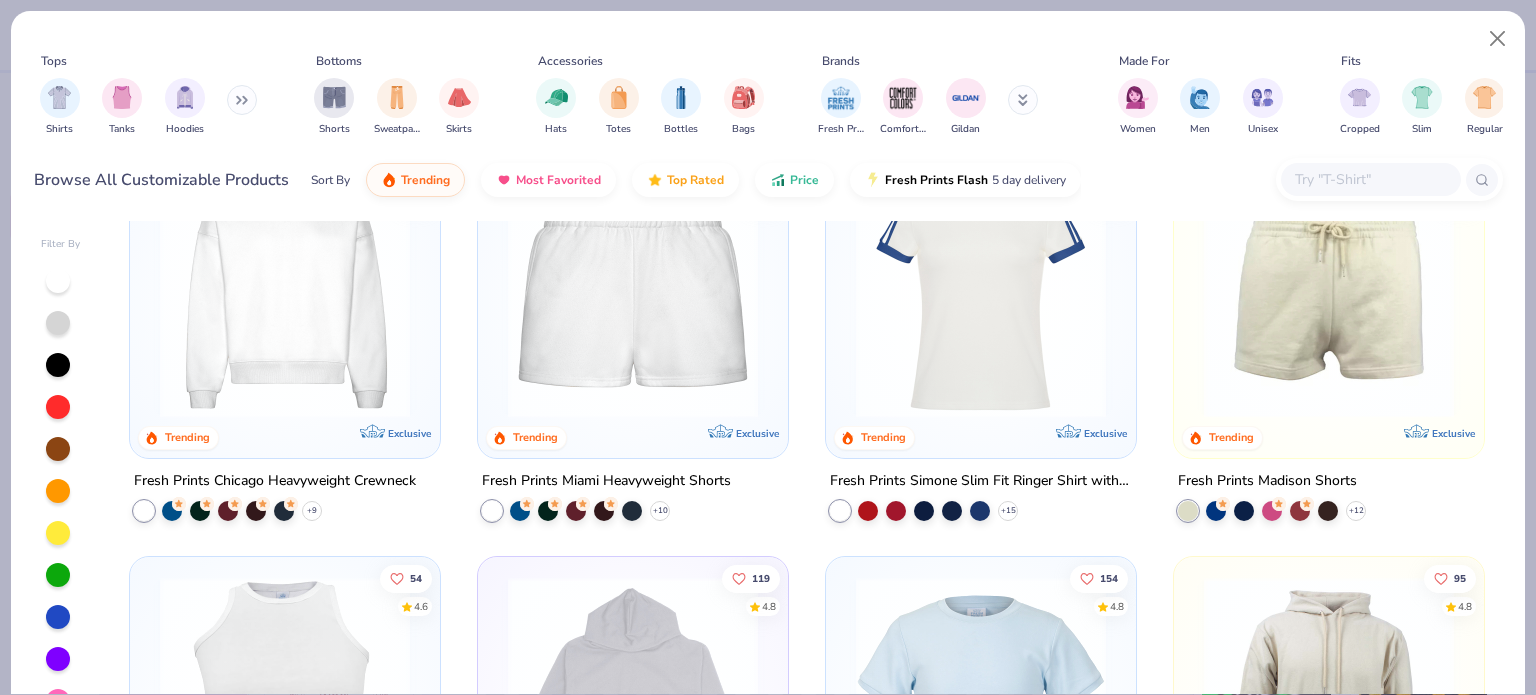 click at bounding box center (633, 293) 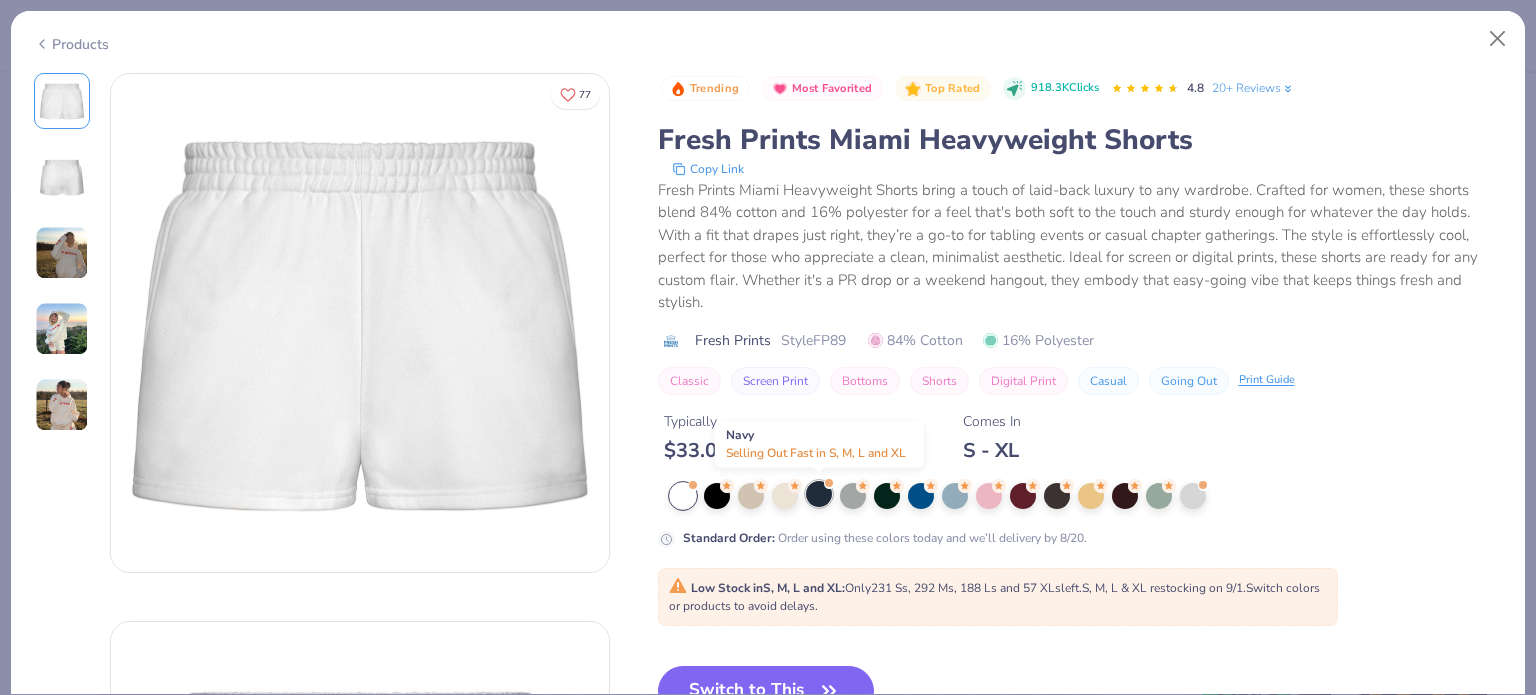 click at bounding box center (819, 494) 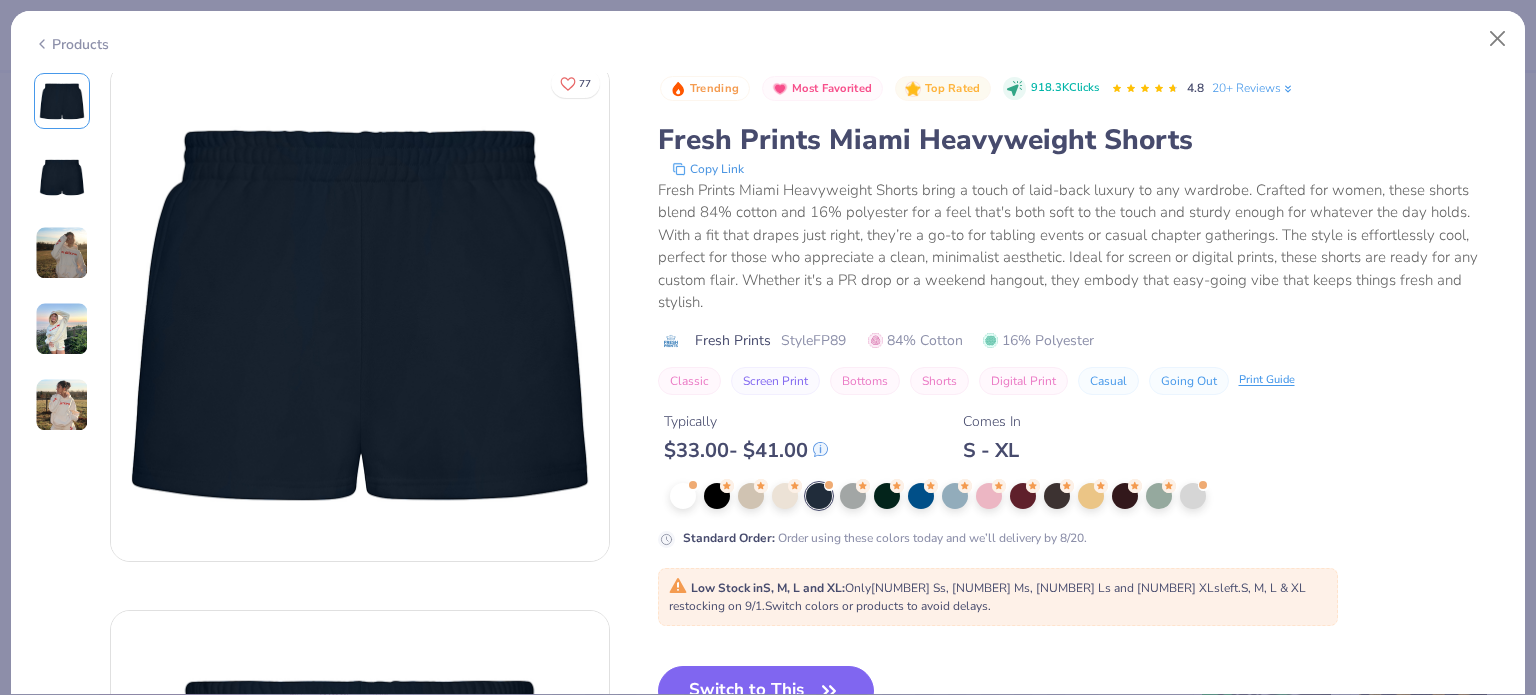 scroll, scrollTop: 0, scrollLeft: 0, axis: both 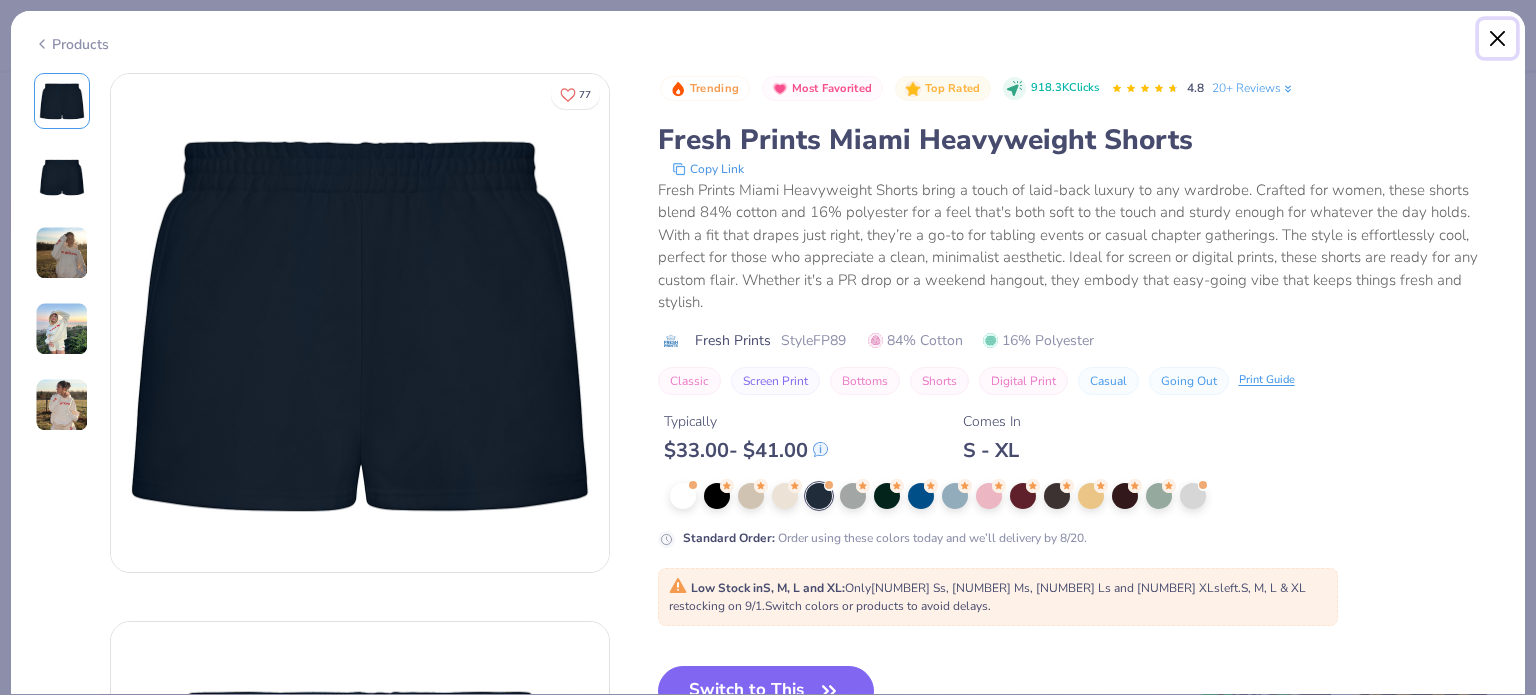 click at bounding box center (1498, 39) 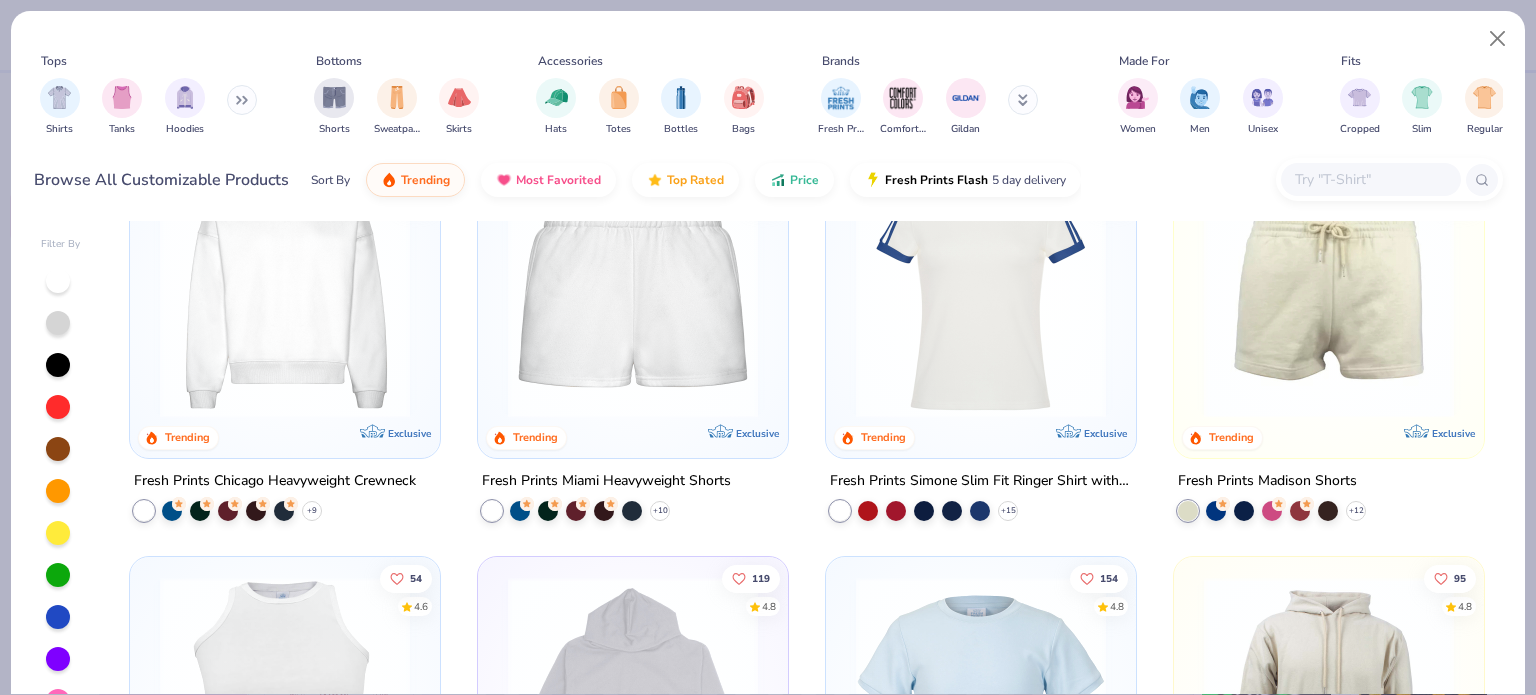 click at bounding box center [633, 293] 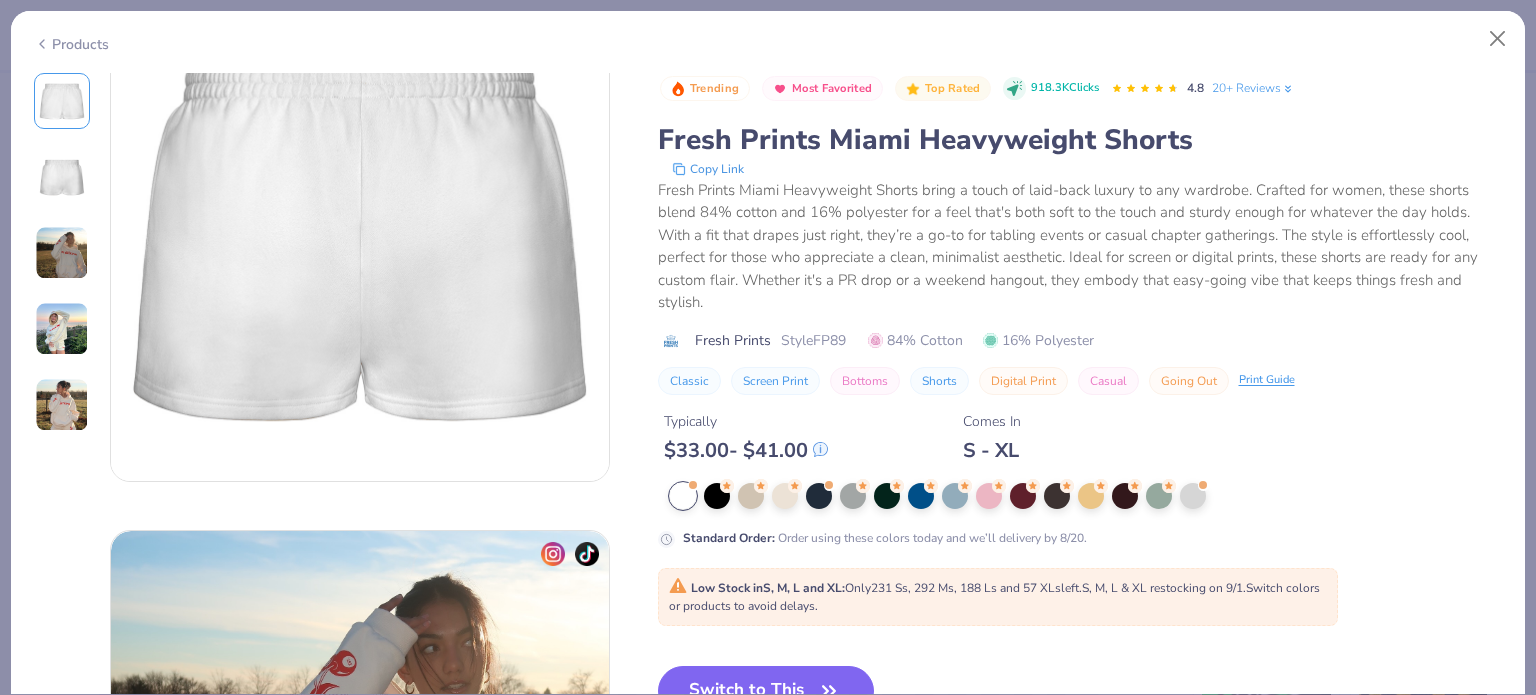 scroll, scrollTop: 656, scrollLeft: 0, axis: vertical 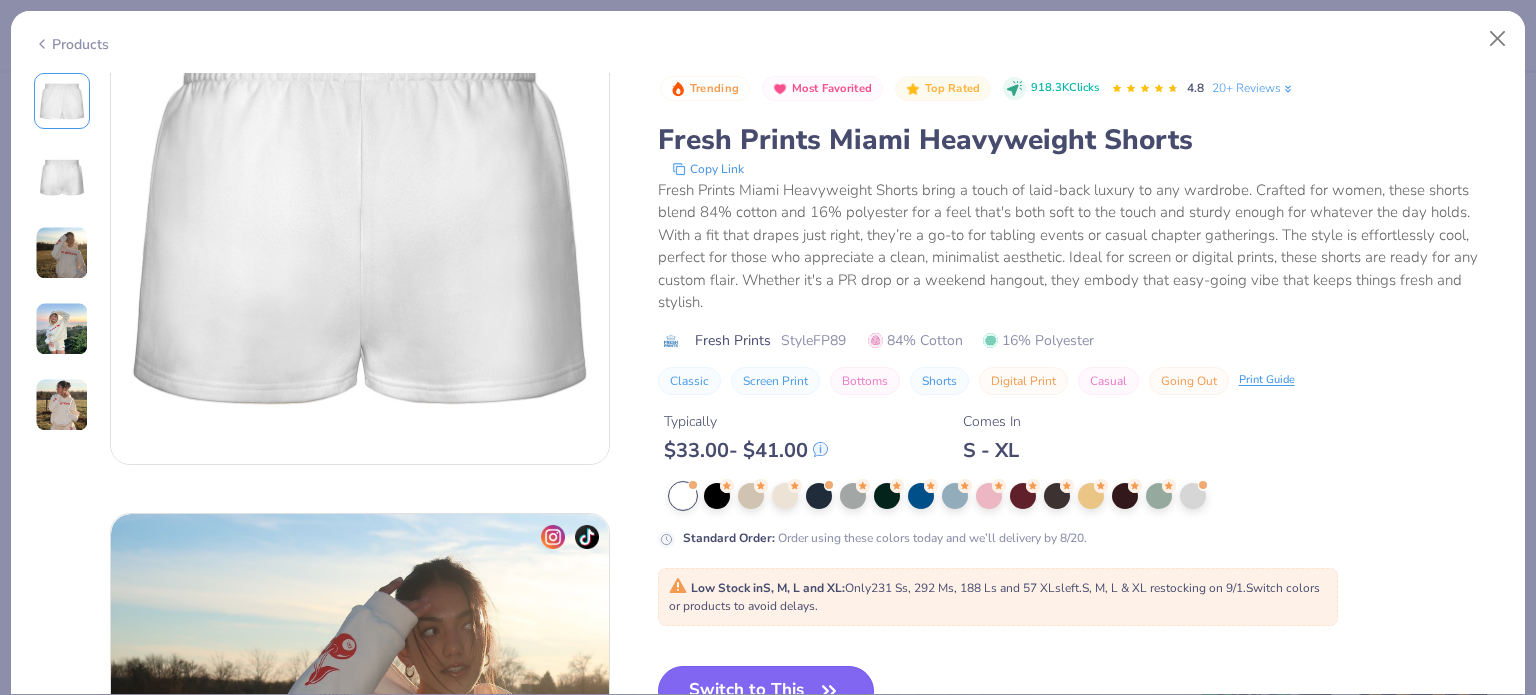 click on "Switch to This" at bounding box center [766, 691] 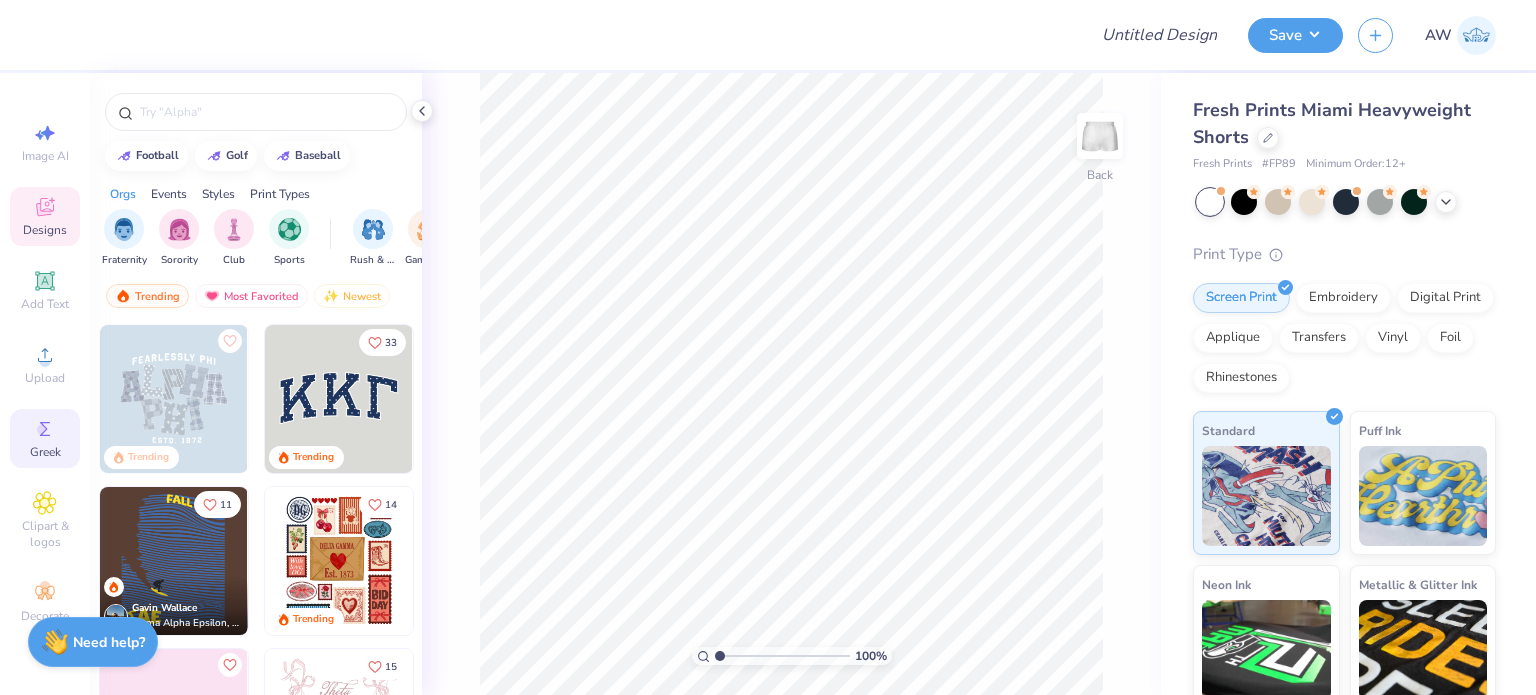 click 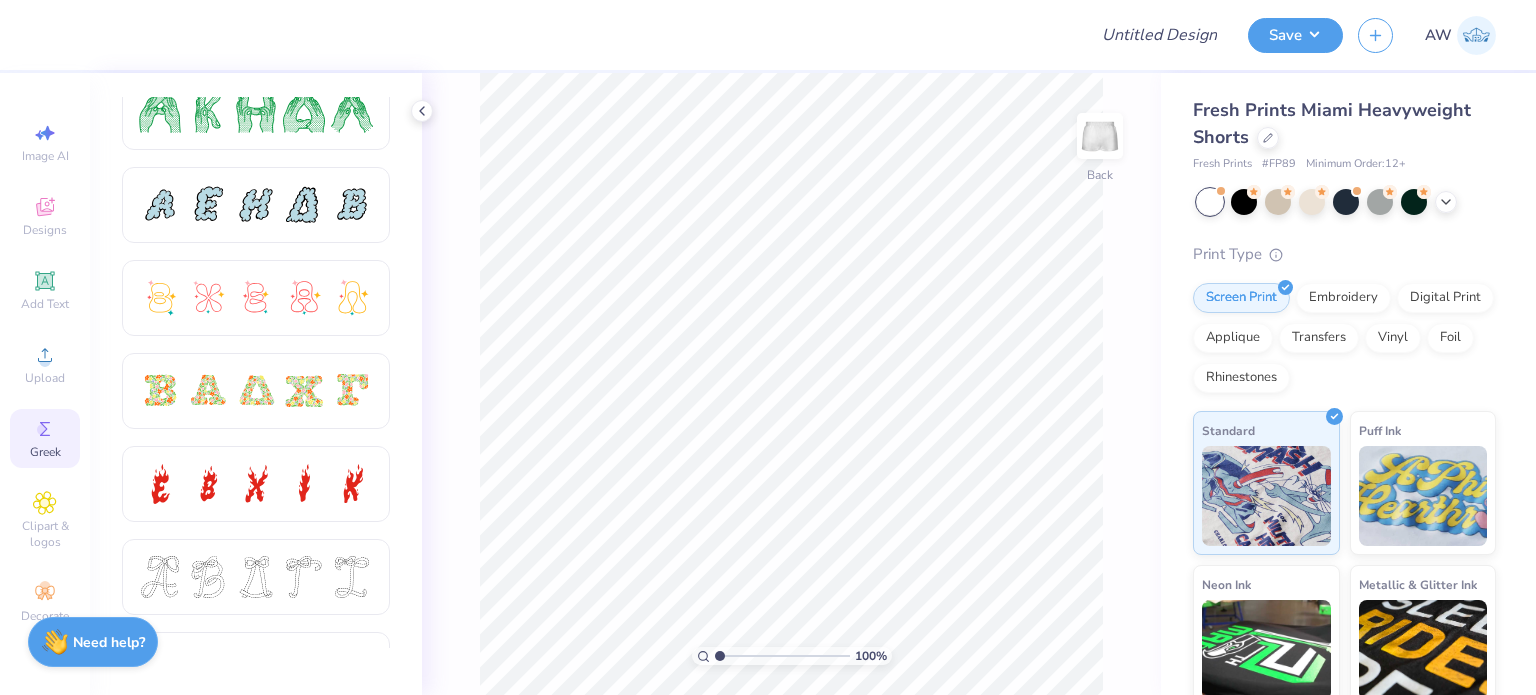 scroll, scrollTop: 380, scrollLeft: 0, axis: vertical 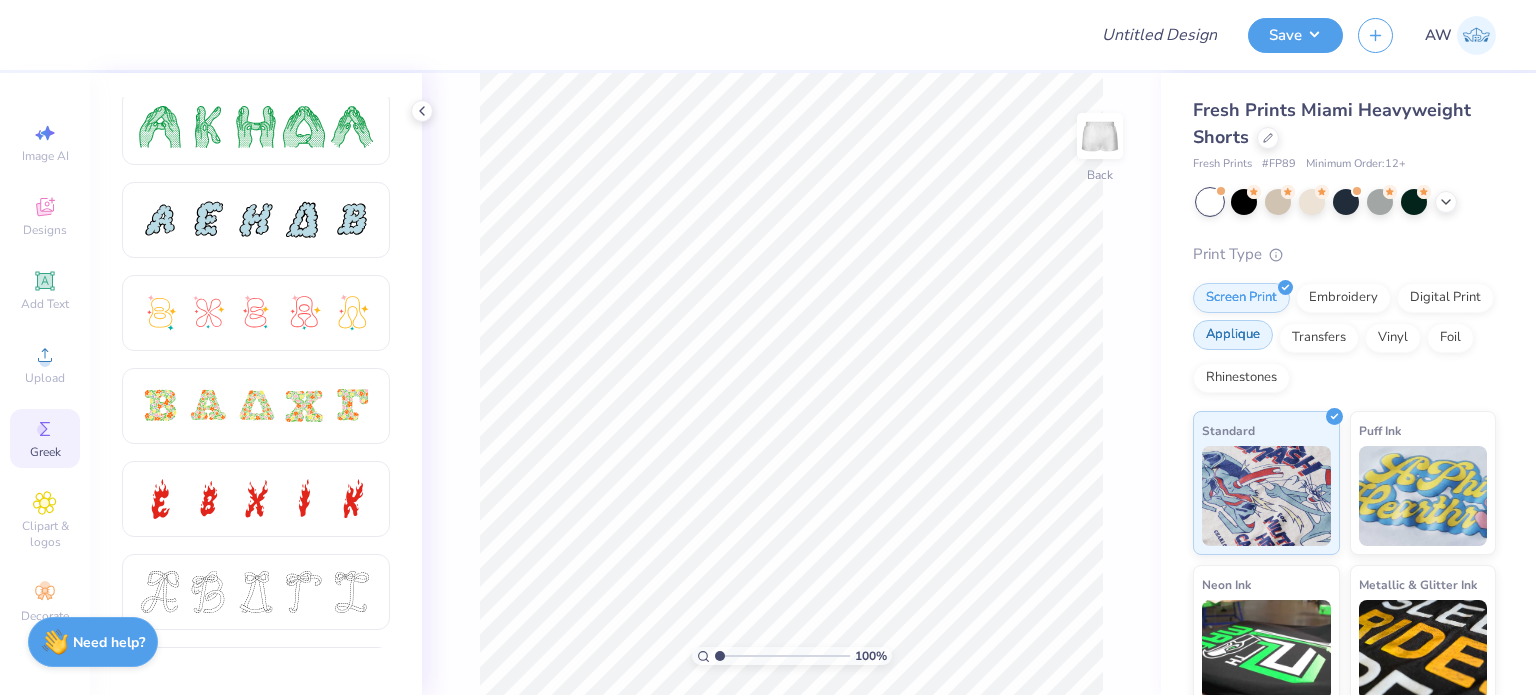 click on "Applique" at bounding box center [1233, 335] 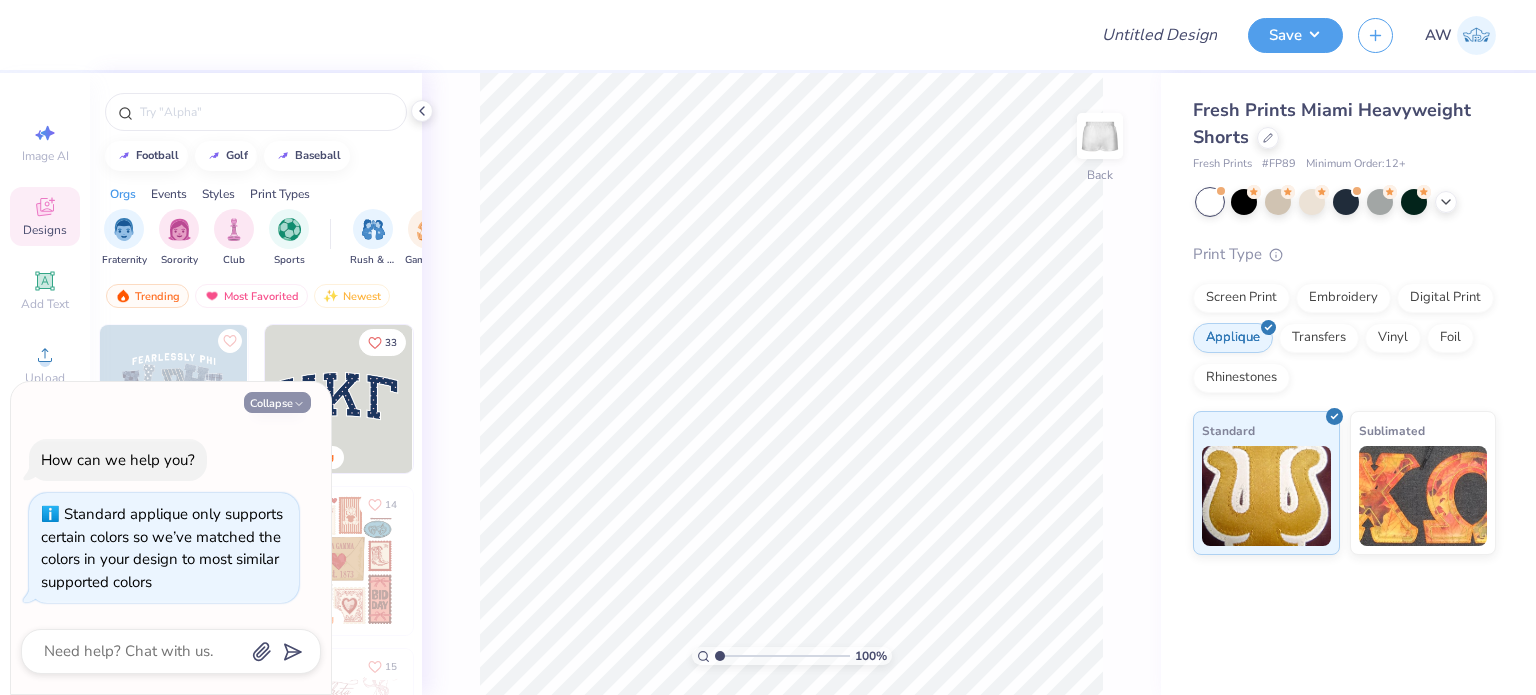 click on "Collapse" at bounding box center [277, 402] 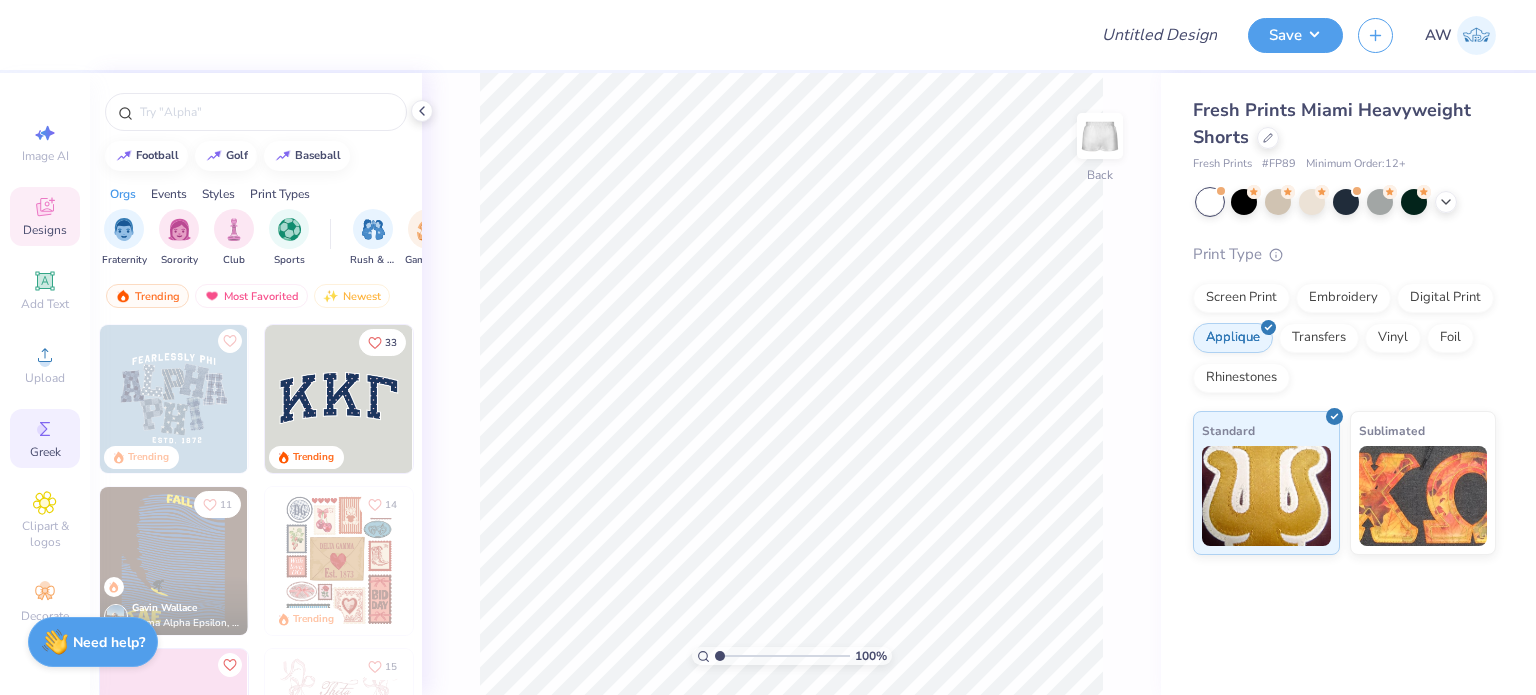 click on "Greek" at bounding box center (45, 438) 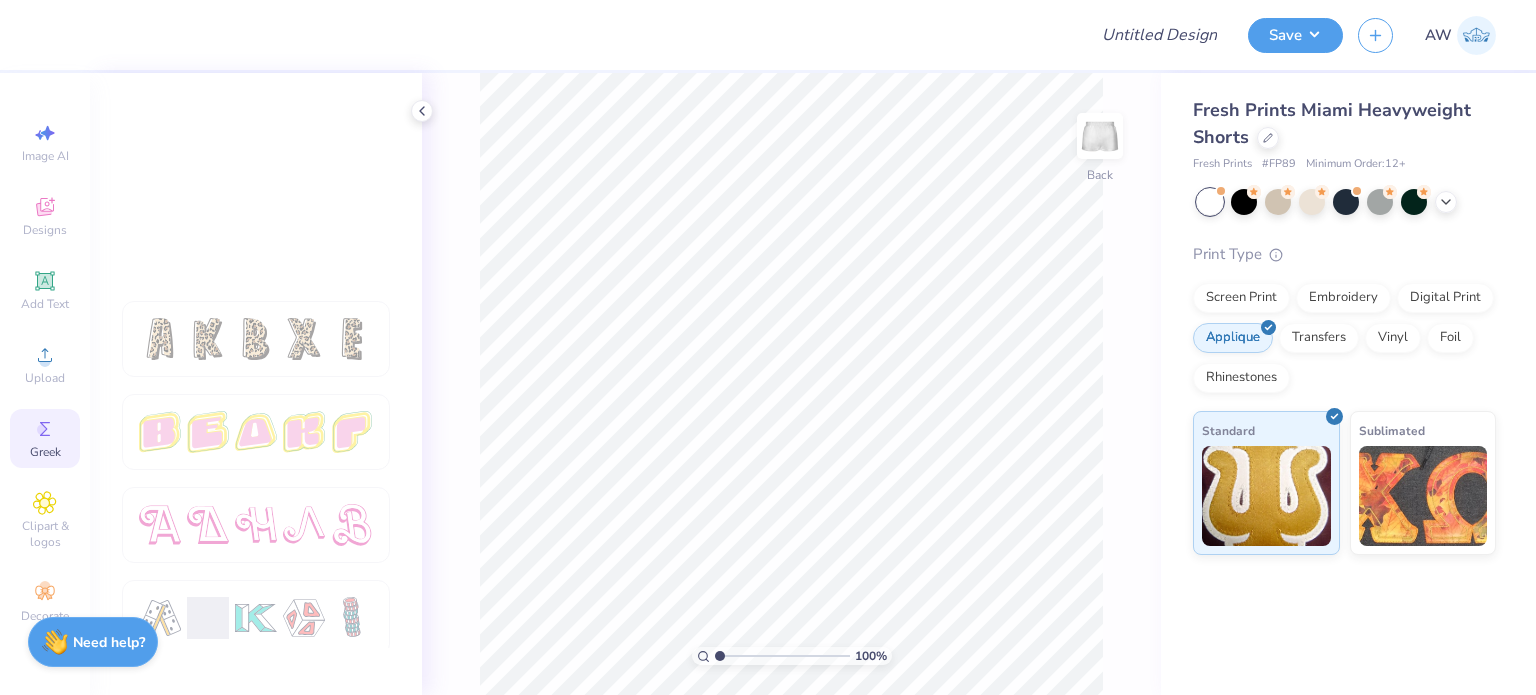 scroll, scrollTop: 3447, scrollLeft: 0, axis: vertical 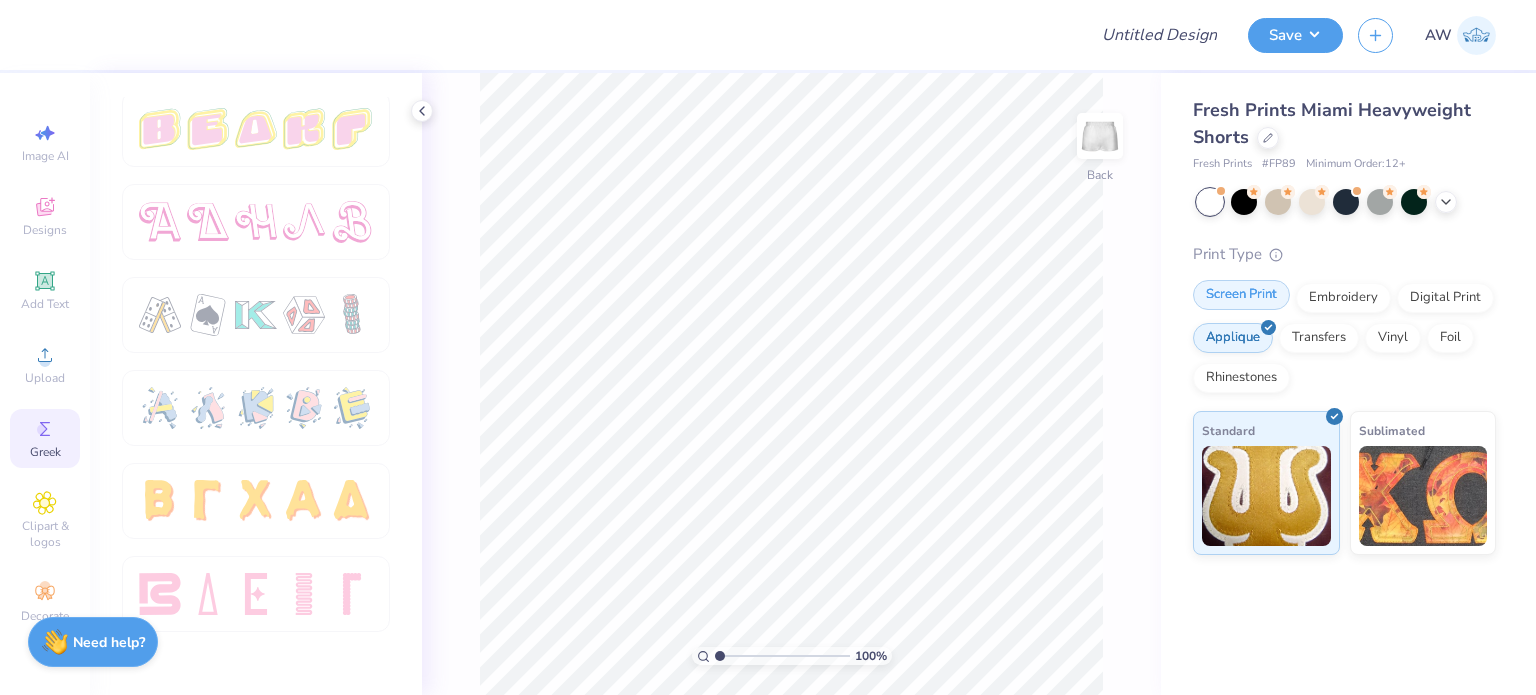 click on "Screen Print" at bounding box center [1241, 295] 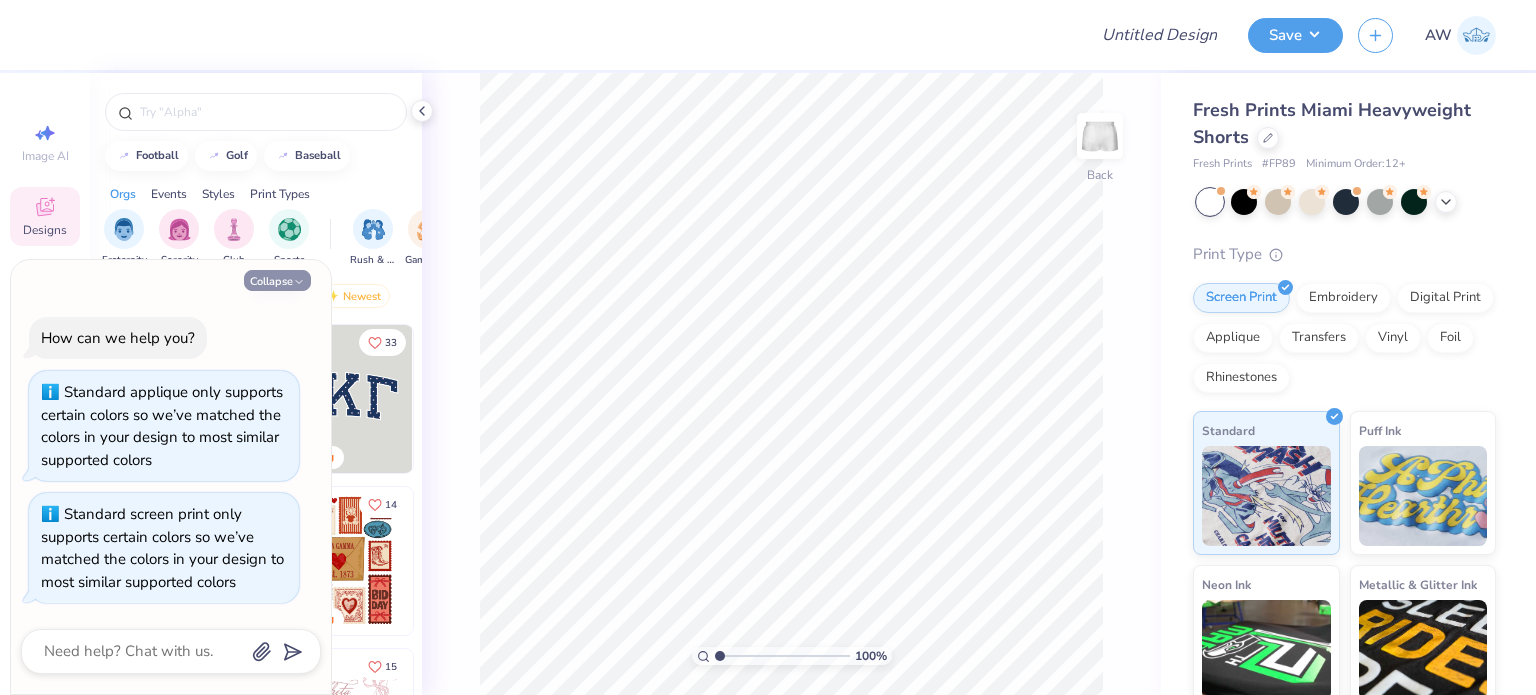 click on "Collapse" at bounding box center [277, 280] 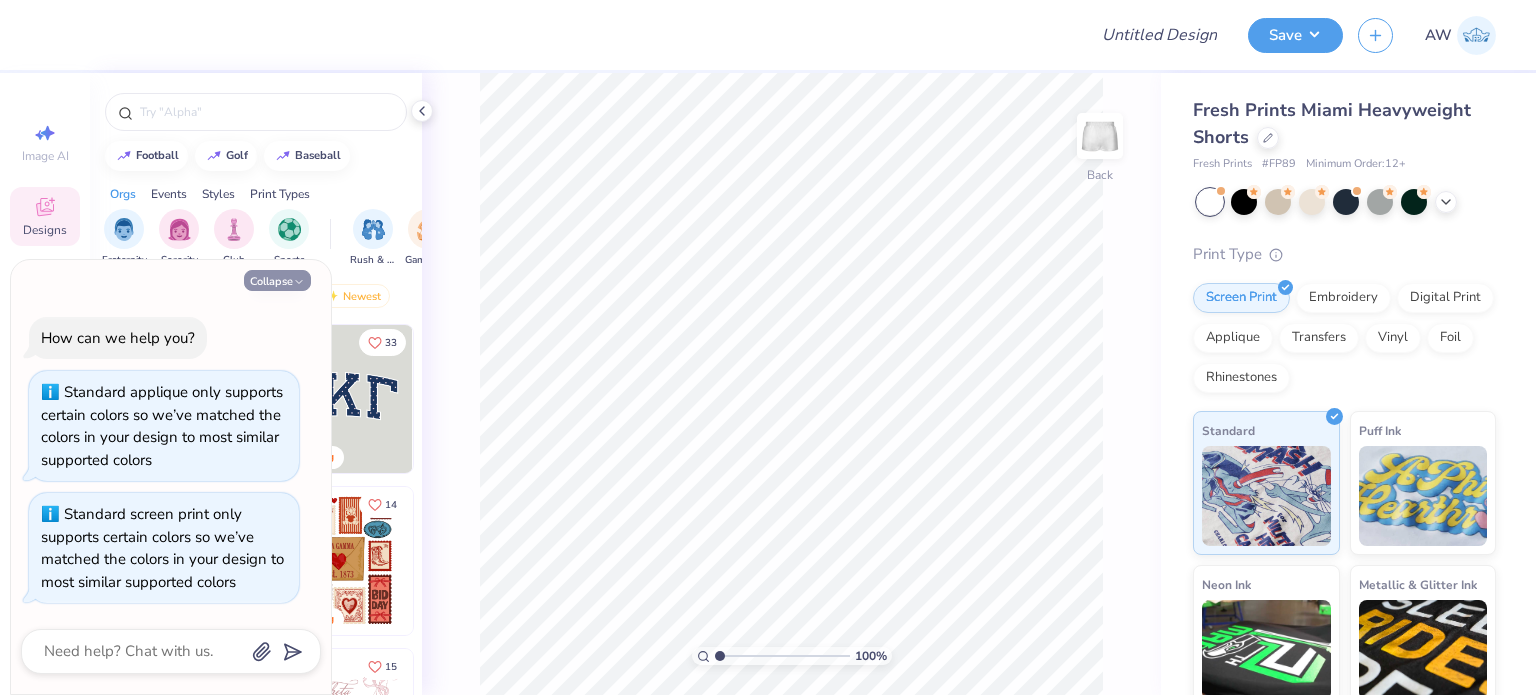 type on "x" 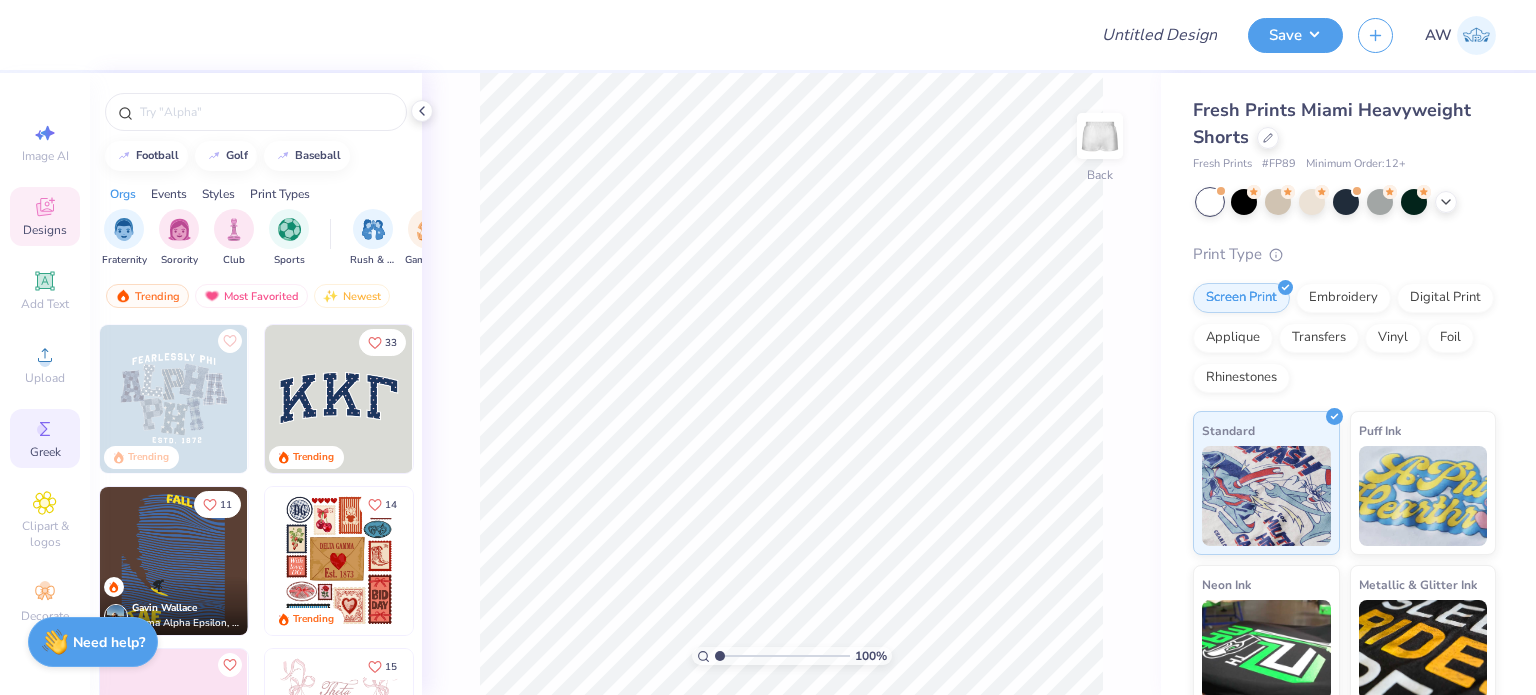 click 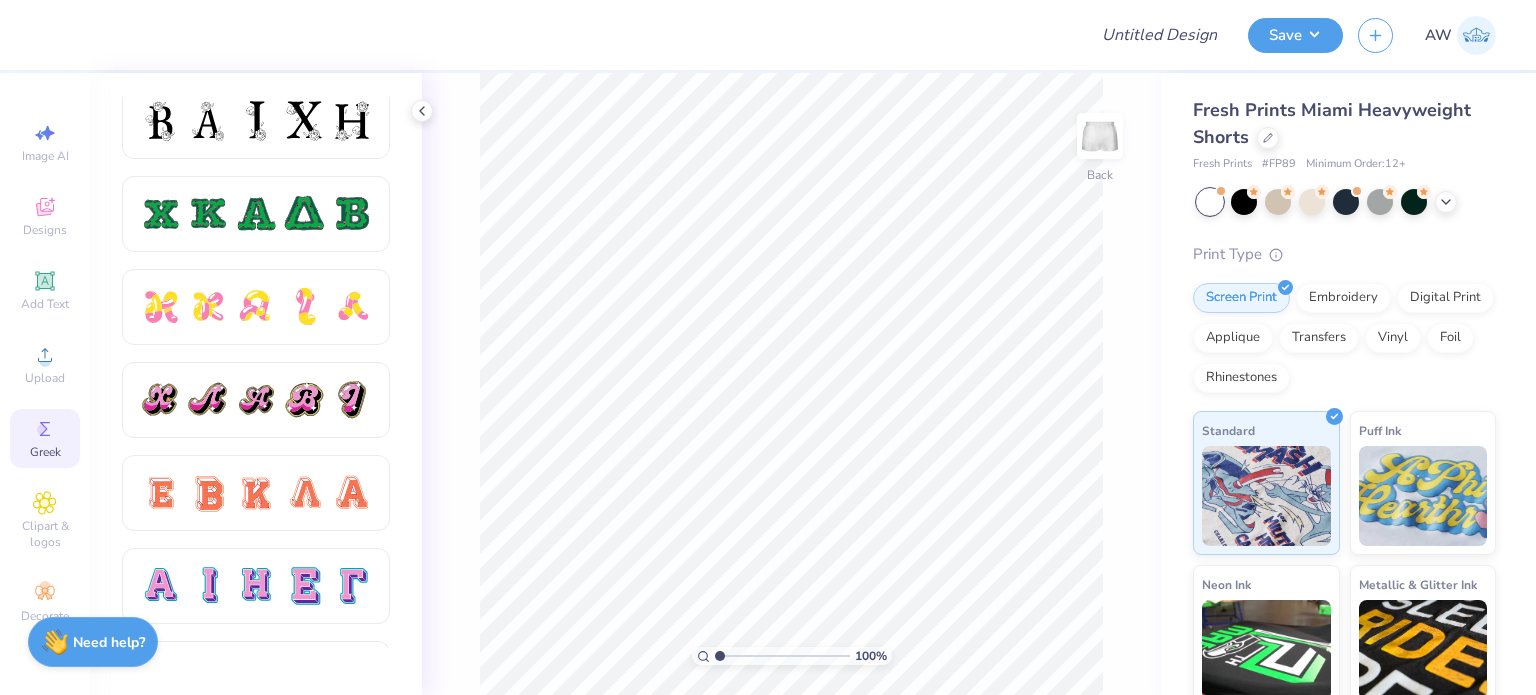 scroll, scrollTop: 944, scrollLeft: 0, axis: vertical 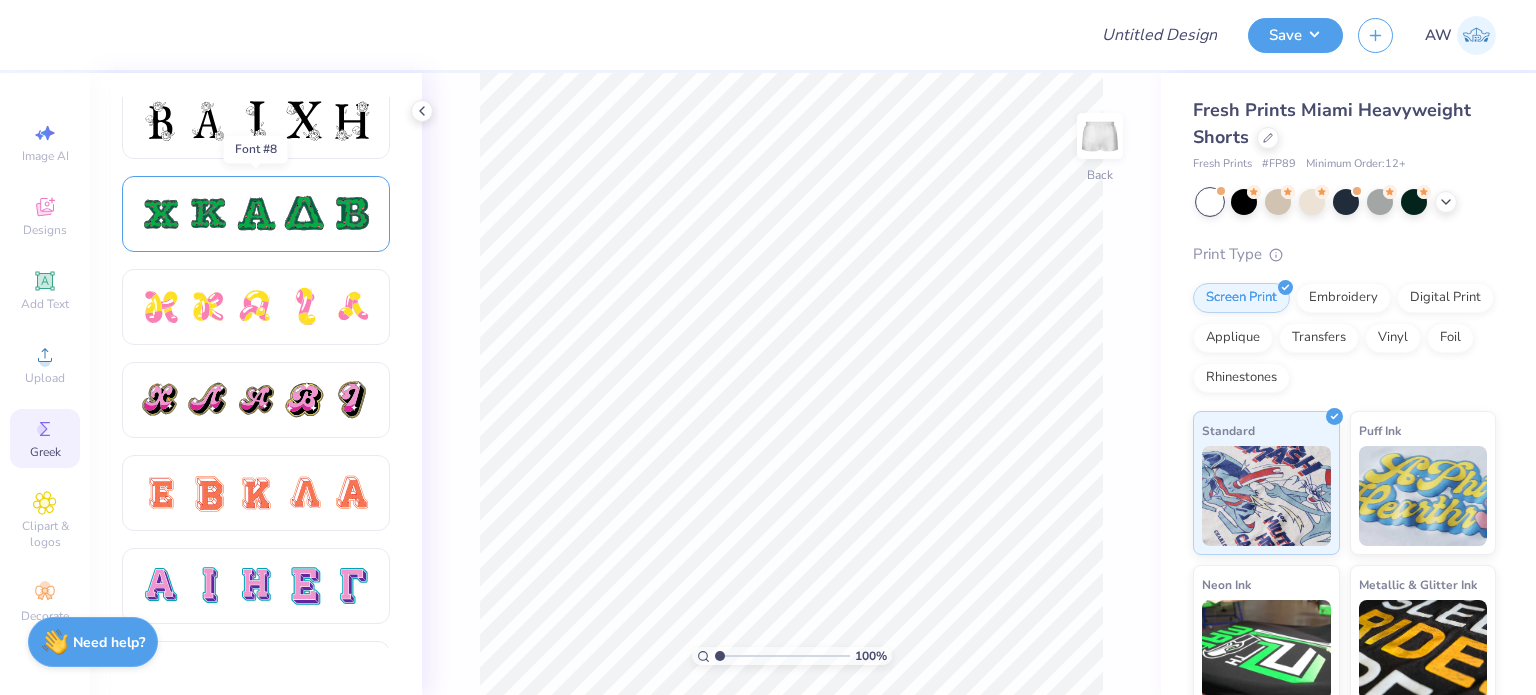 click at bounding box center [304, 214] 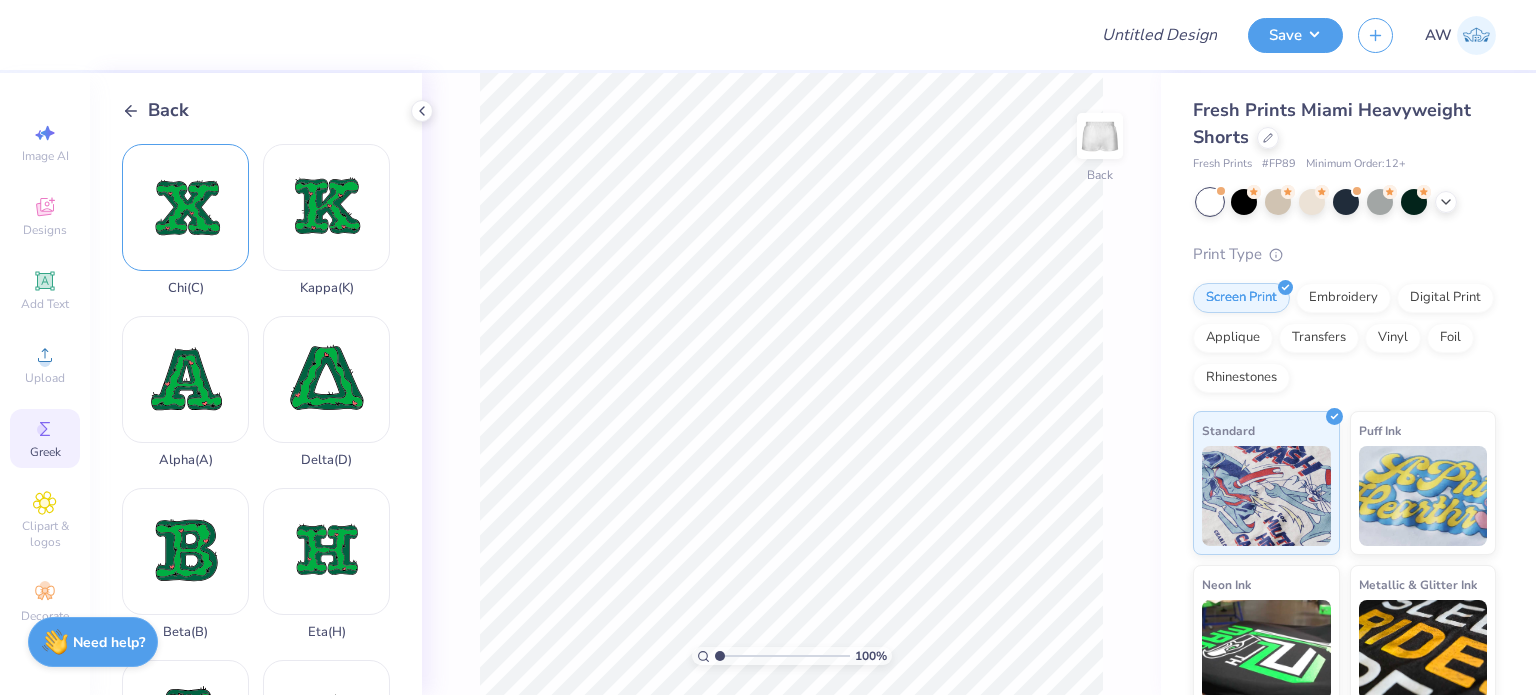 click on "Chi  ( C )" at bounding box center (185, 220) 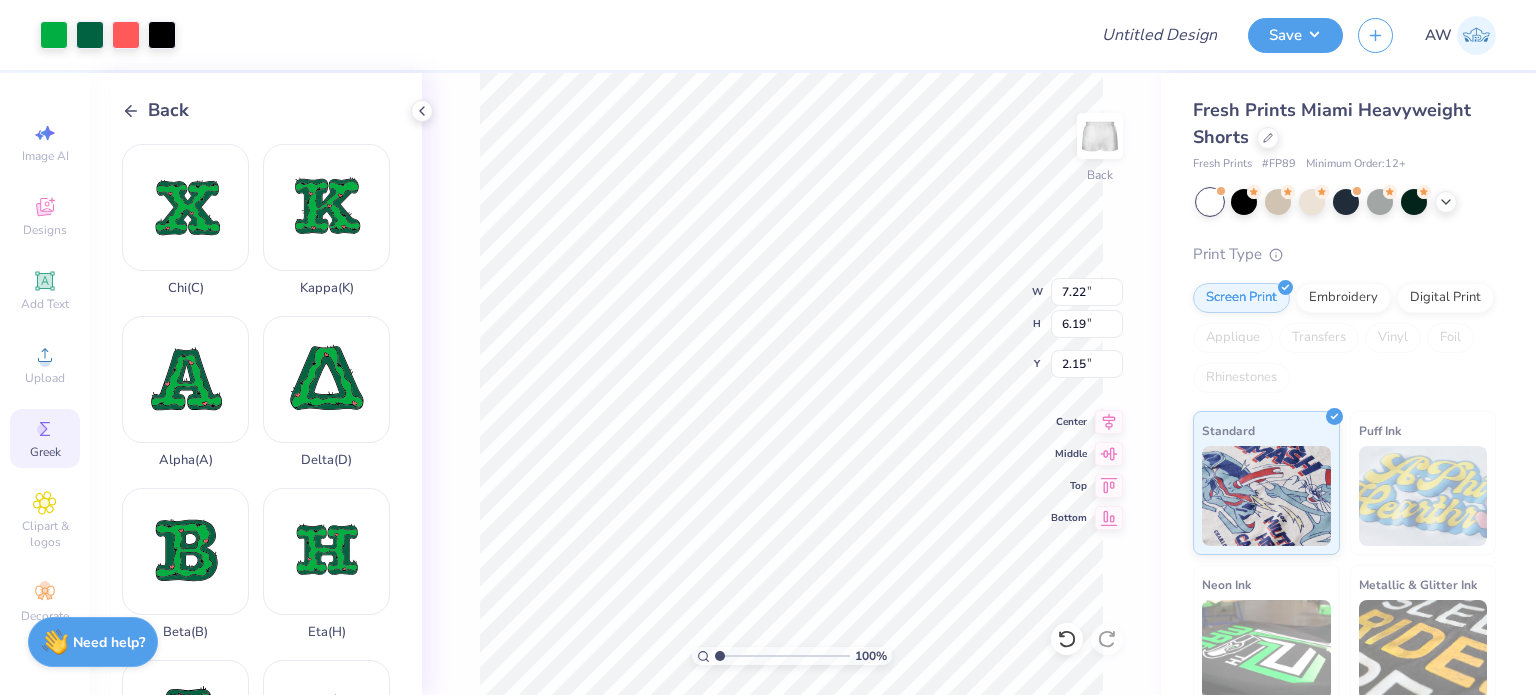 type on "3.17" 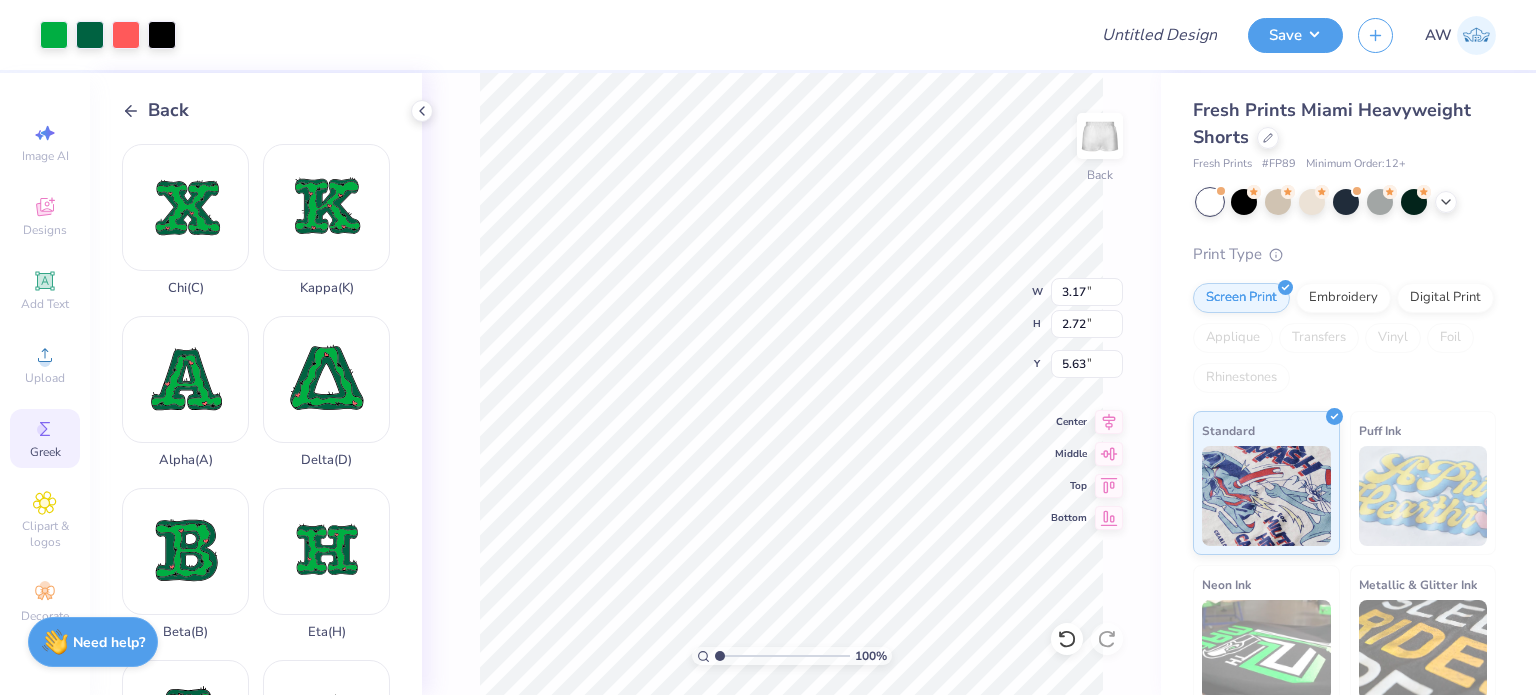 type on "6.97" 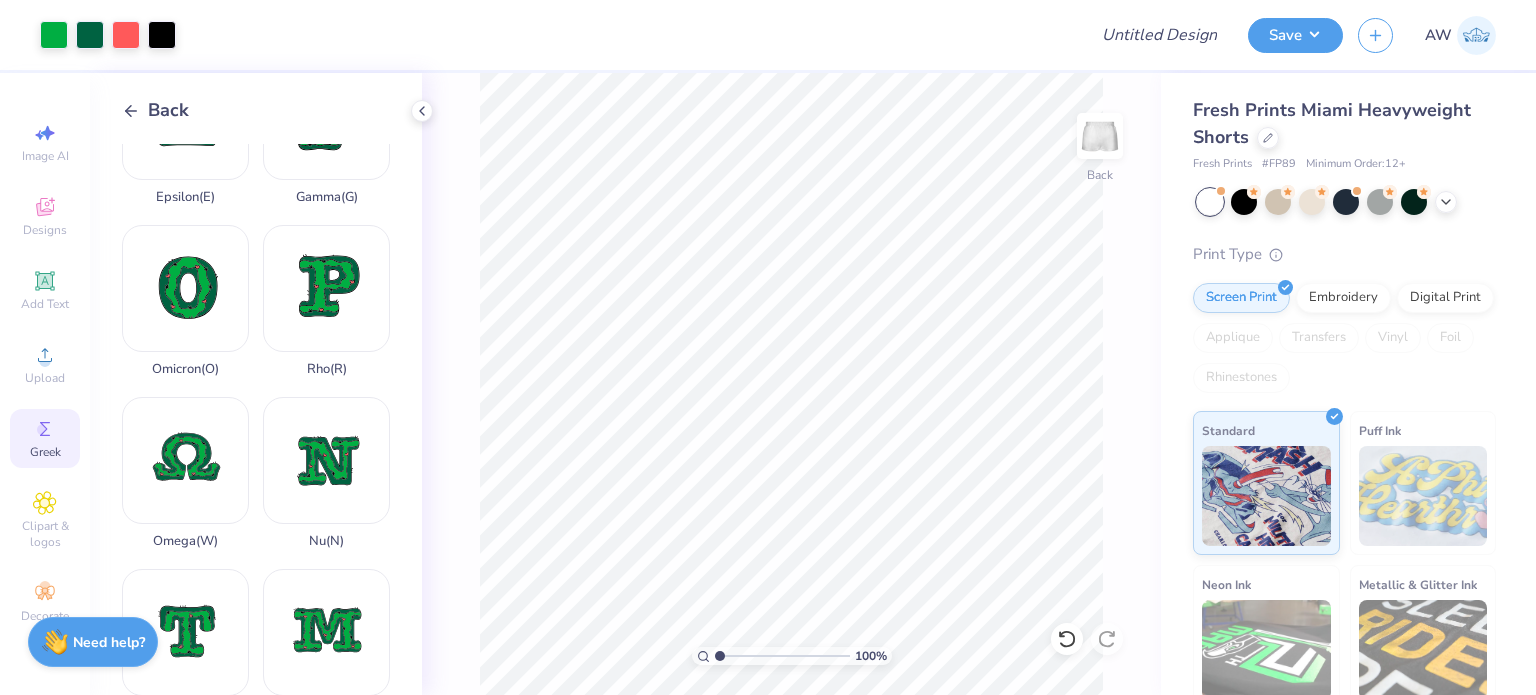 scroll, scrollTop: 780, scrollLeft: 0, axis: vertical 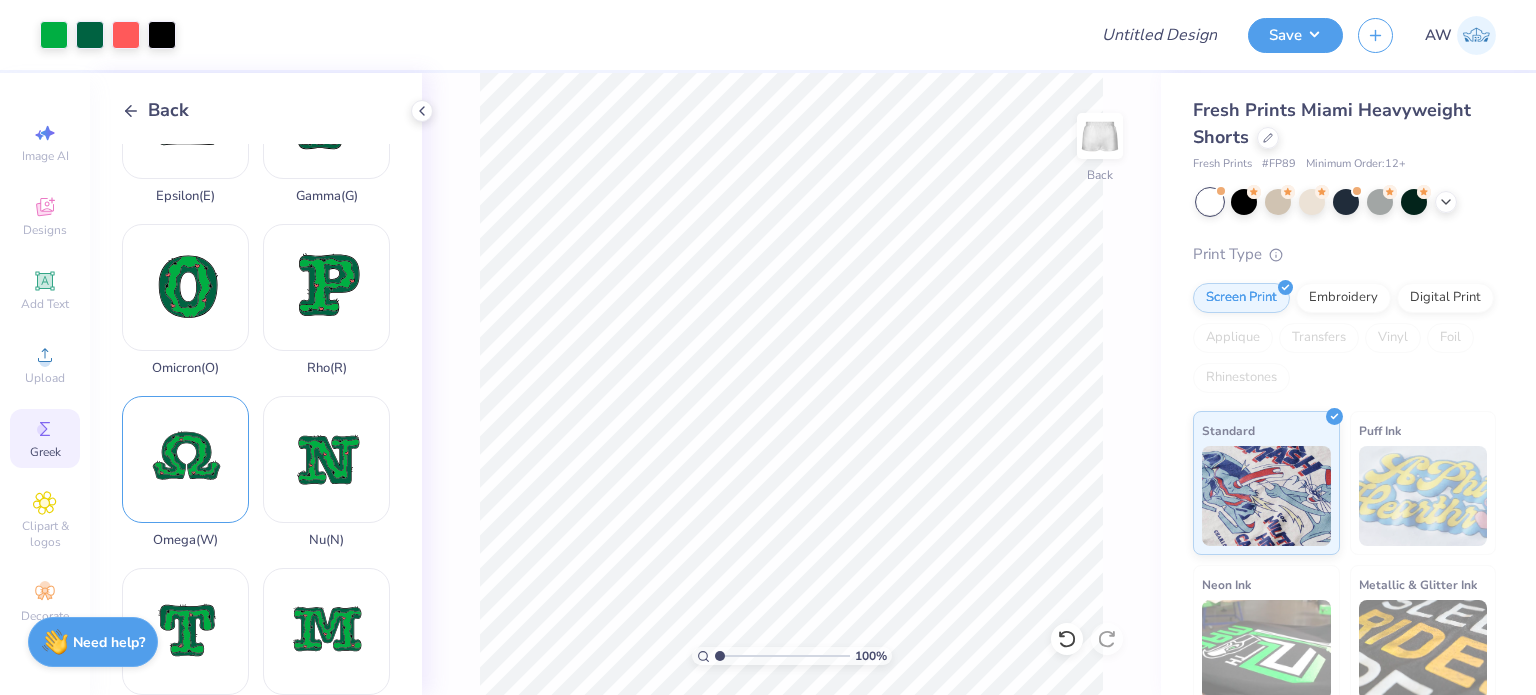 click on "Omega  ( W )" at bounding box center (185, 472) 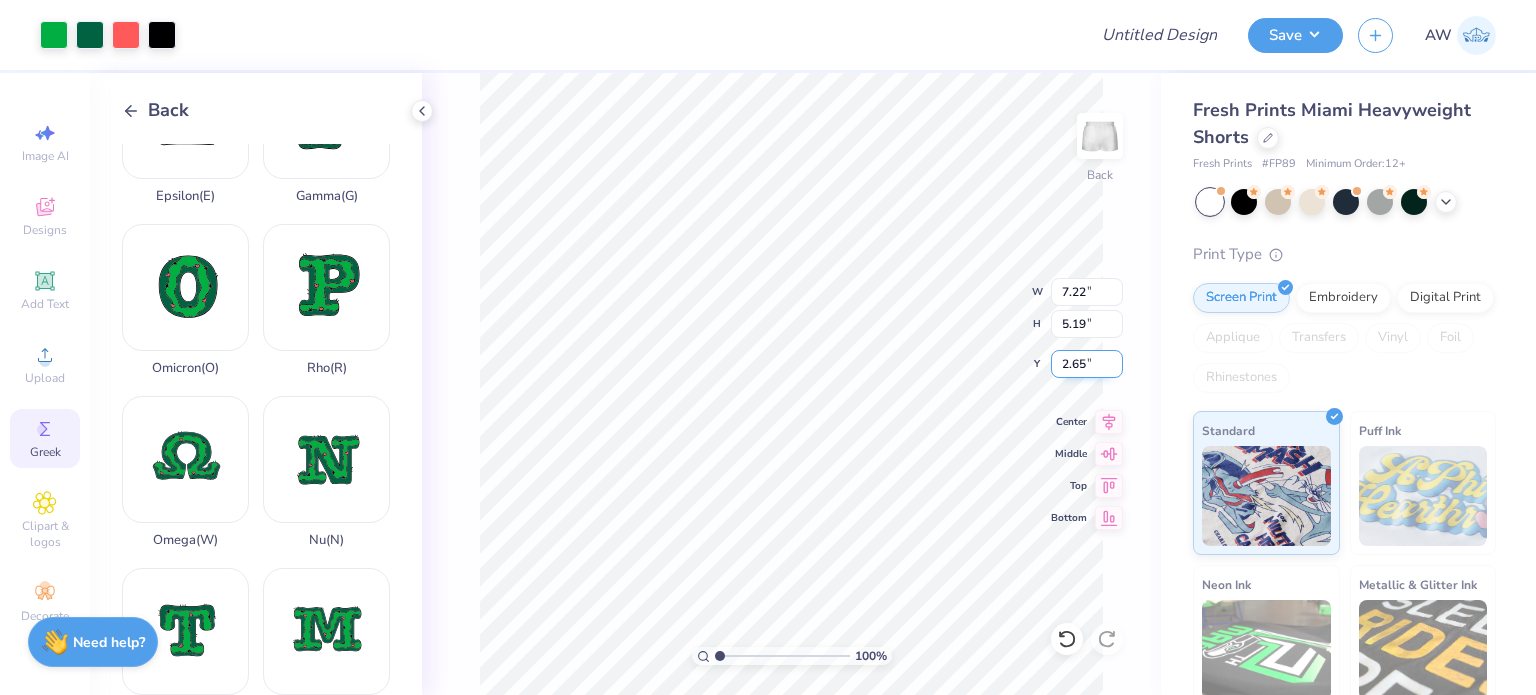 type on "3.67" 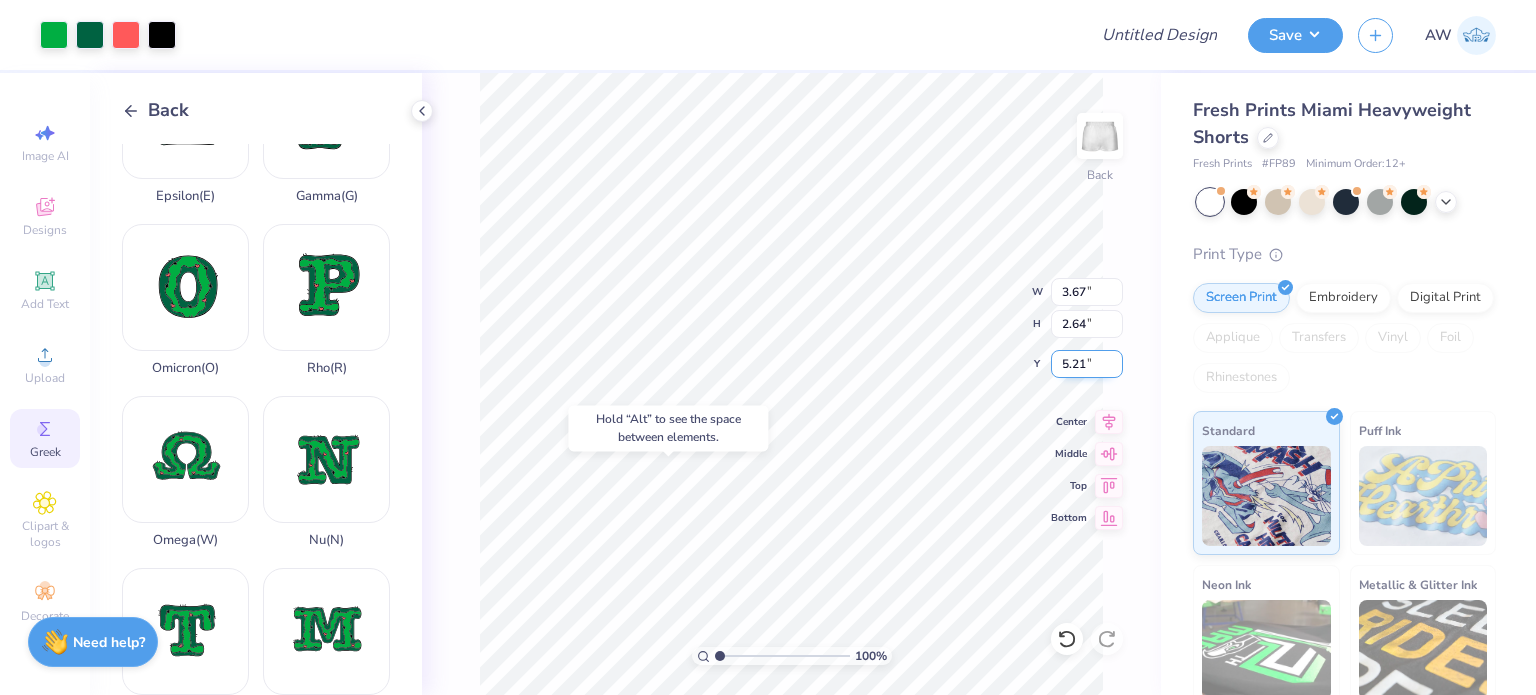 type on "3.17" 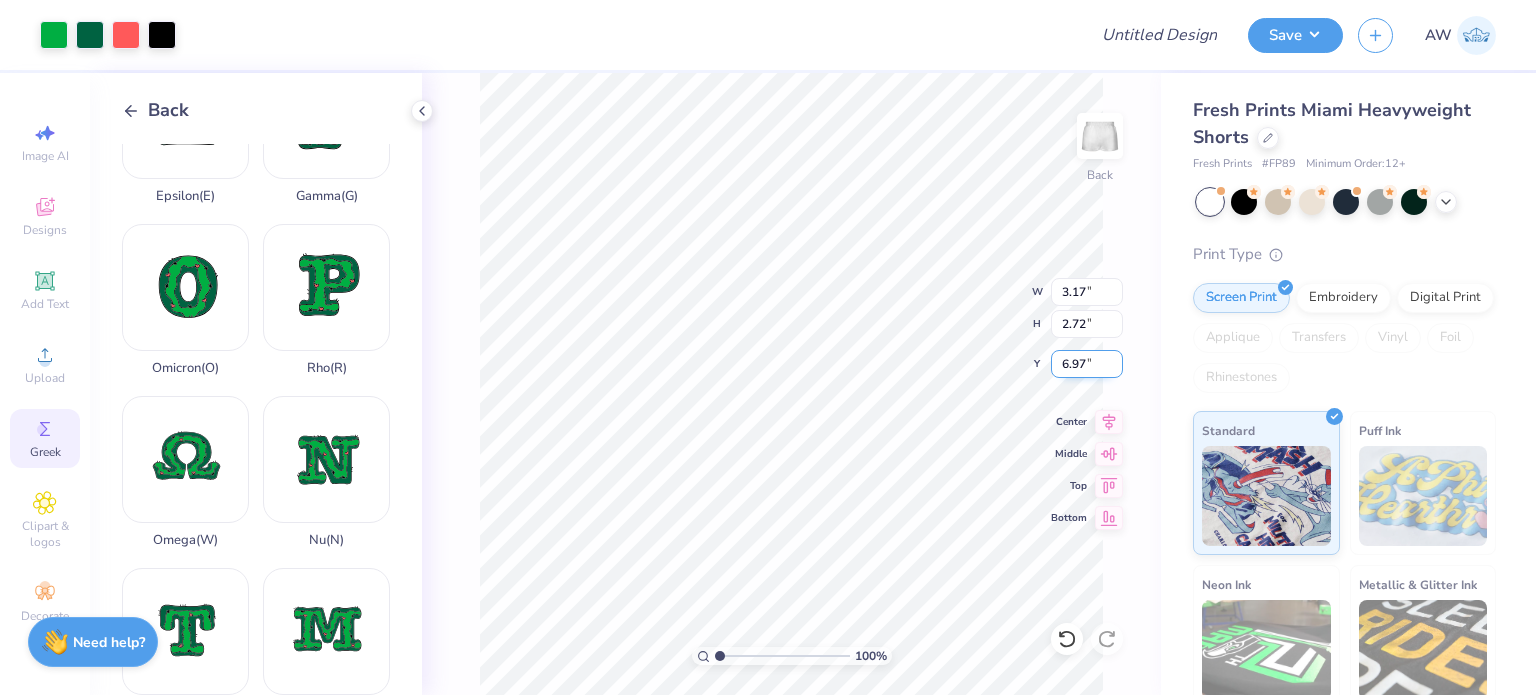 type on "2.21" 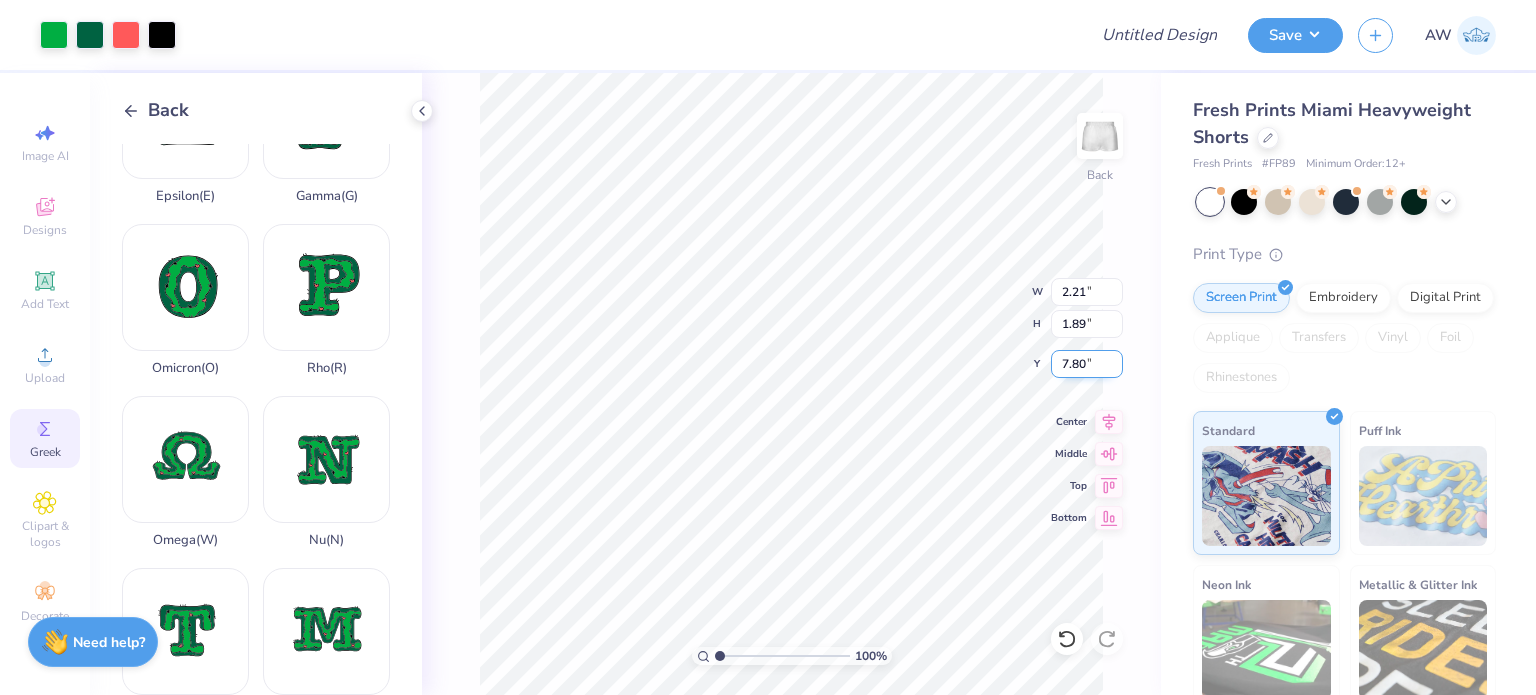 type on "7.66" 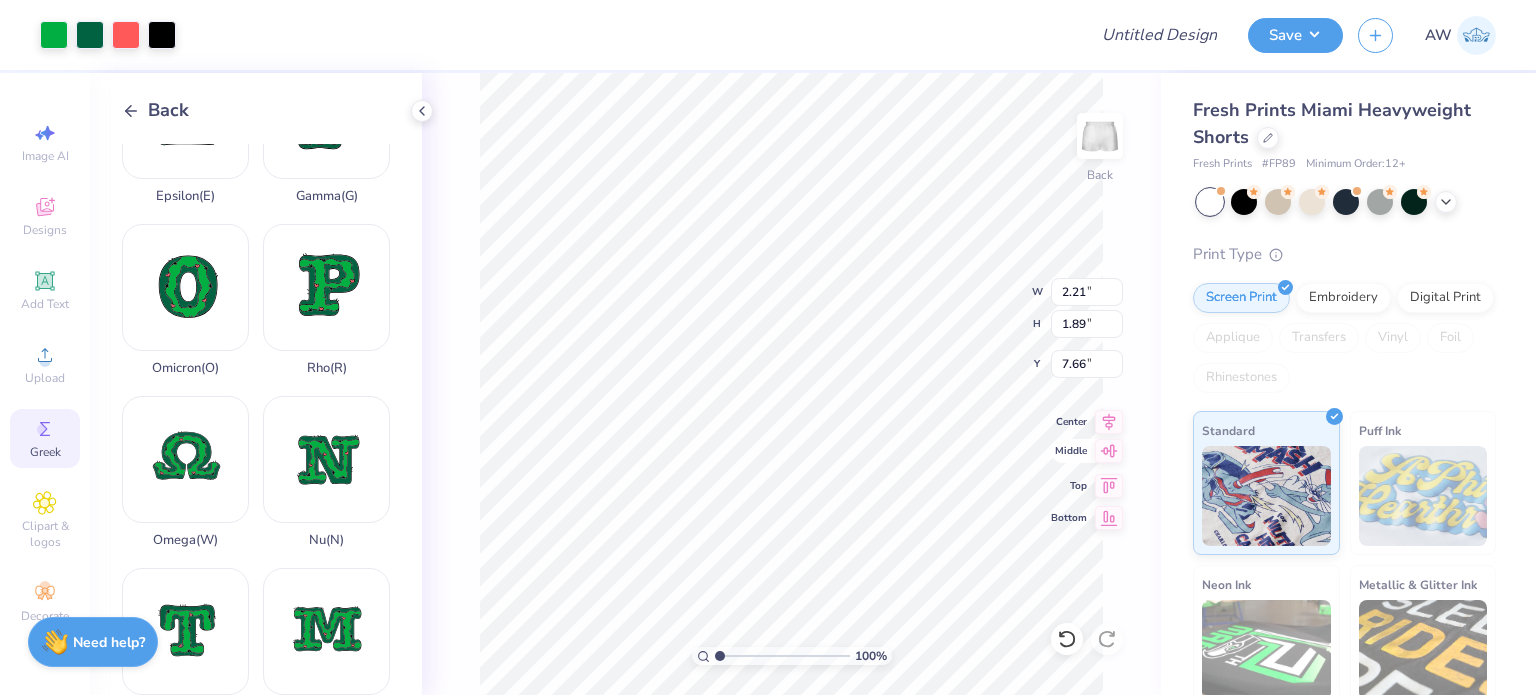 type on "3.67" 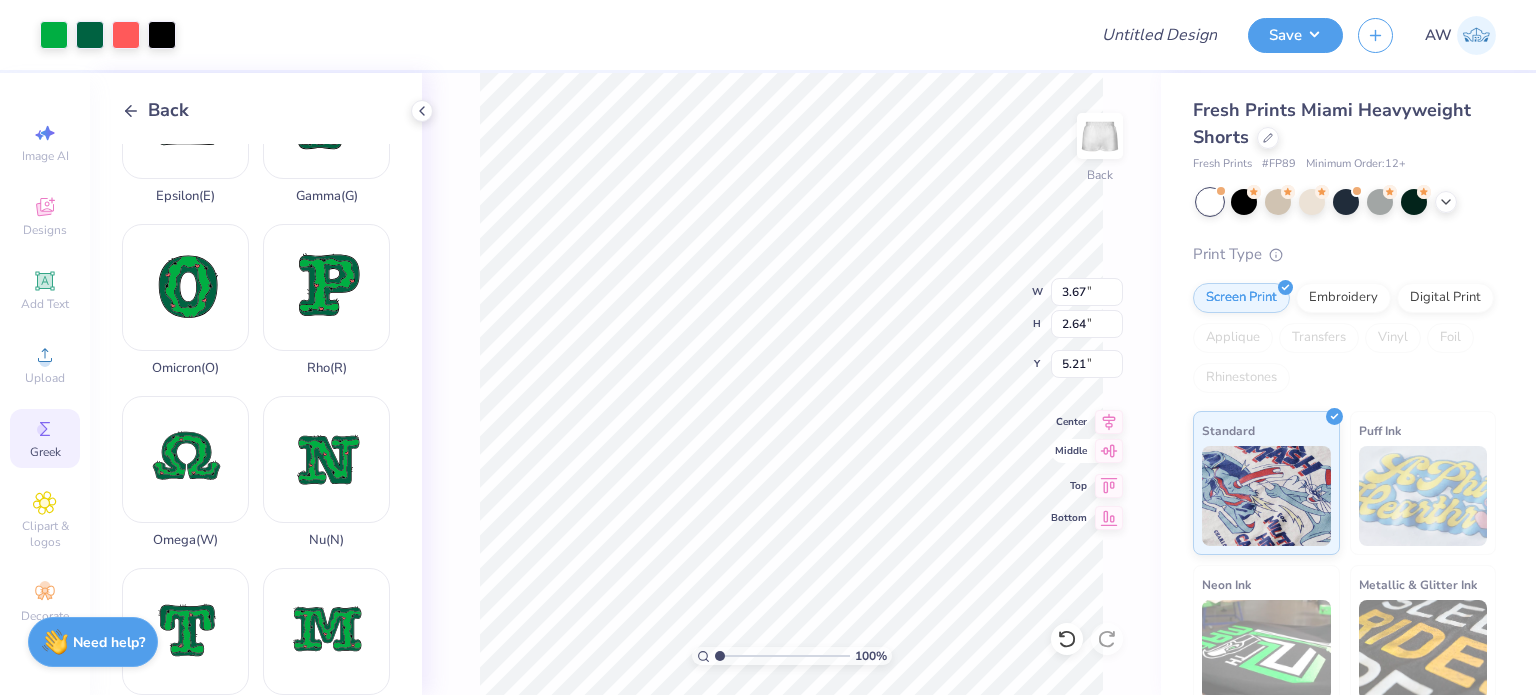 type on "6.92" 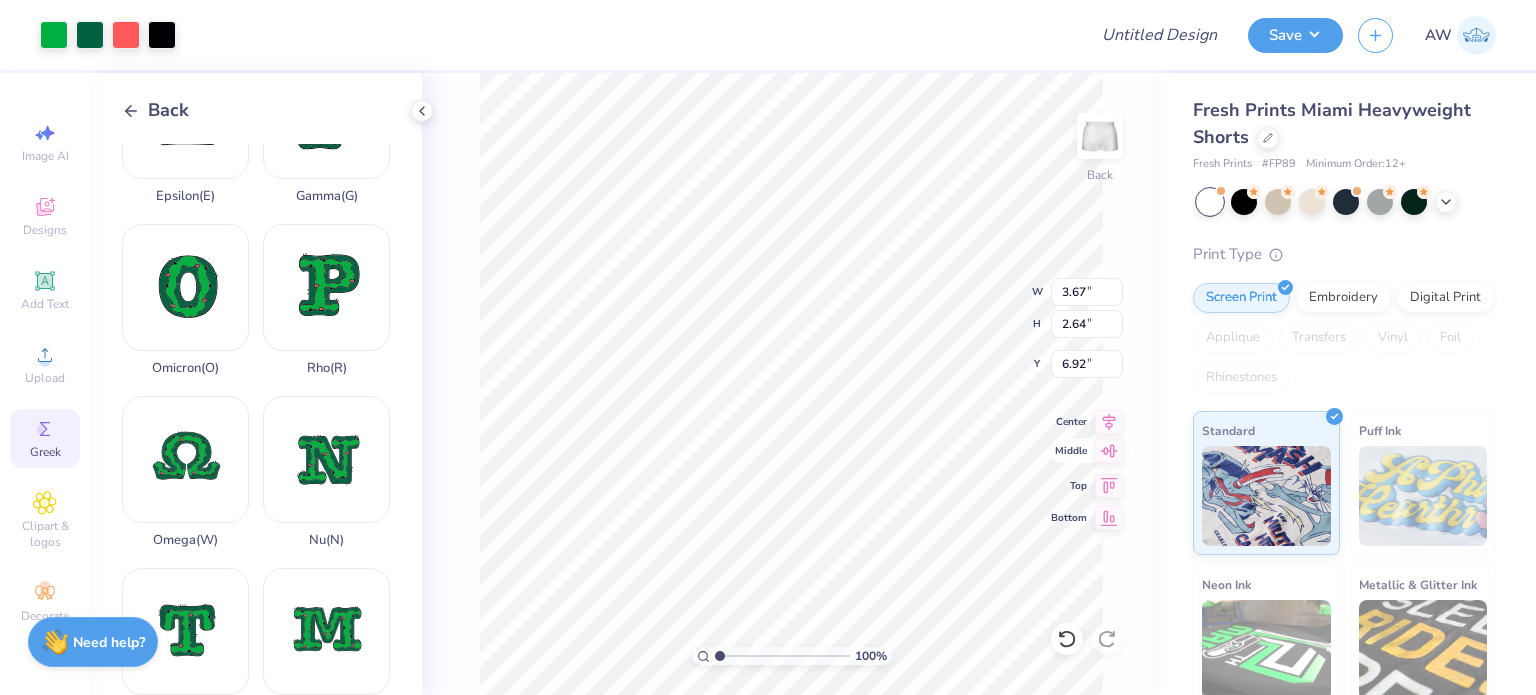 type on "2.64" 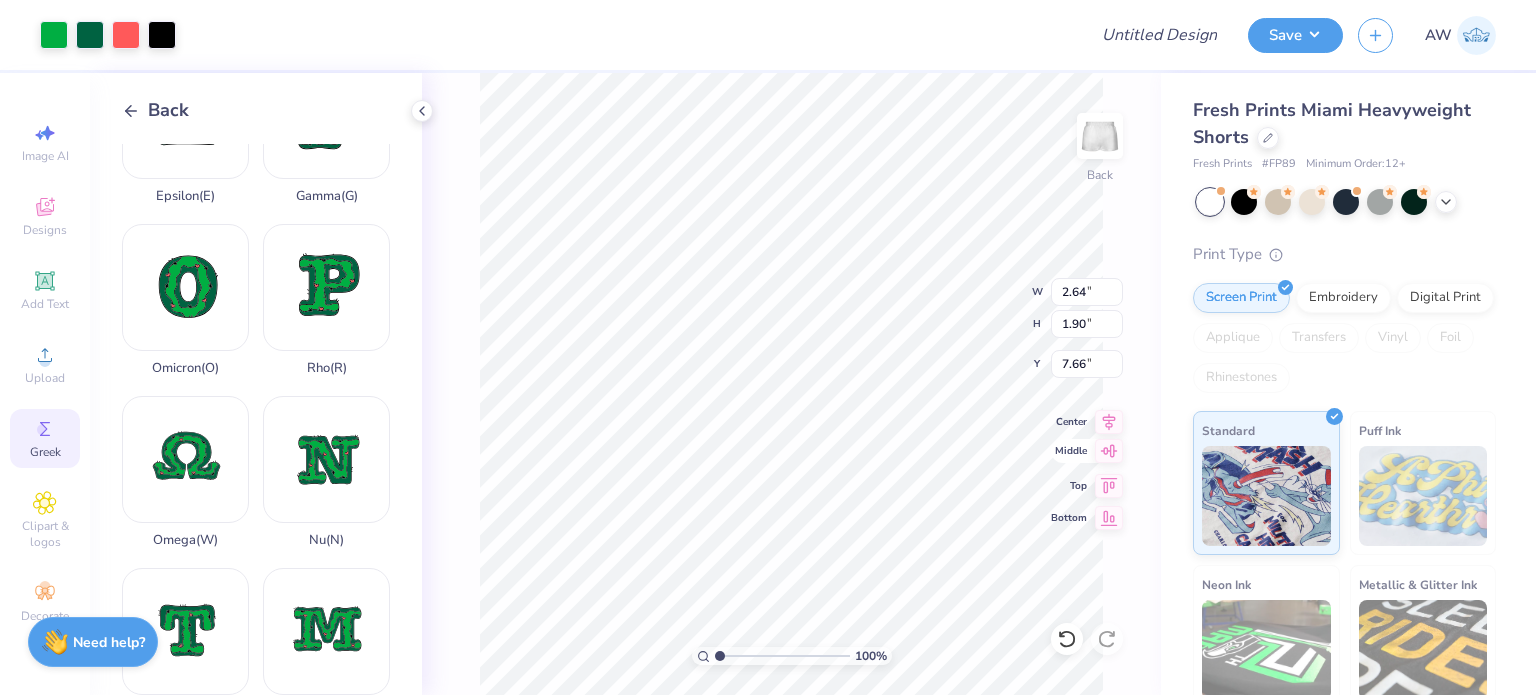 type on "2.21" 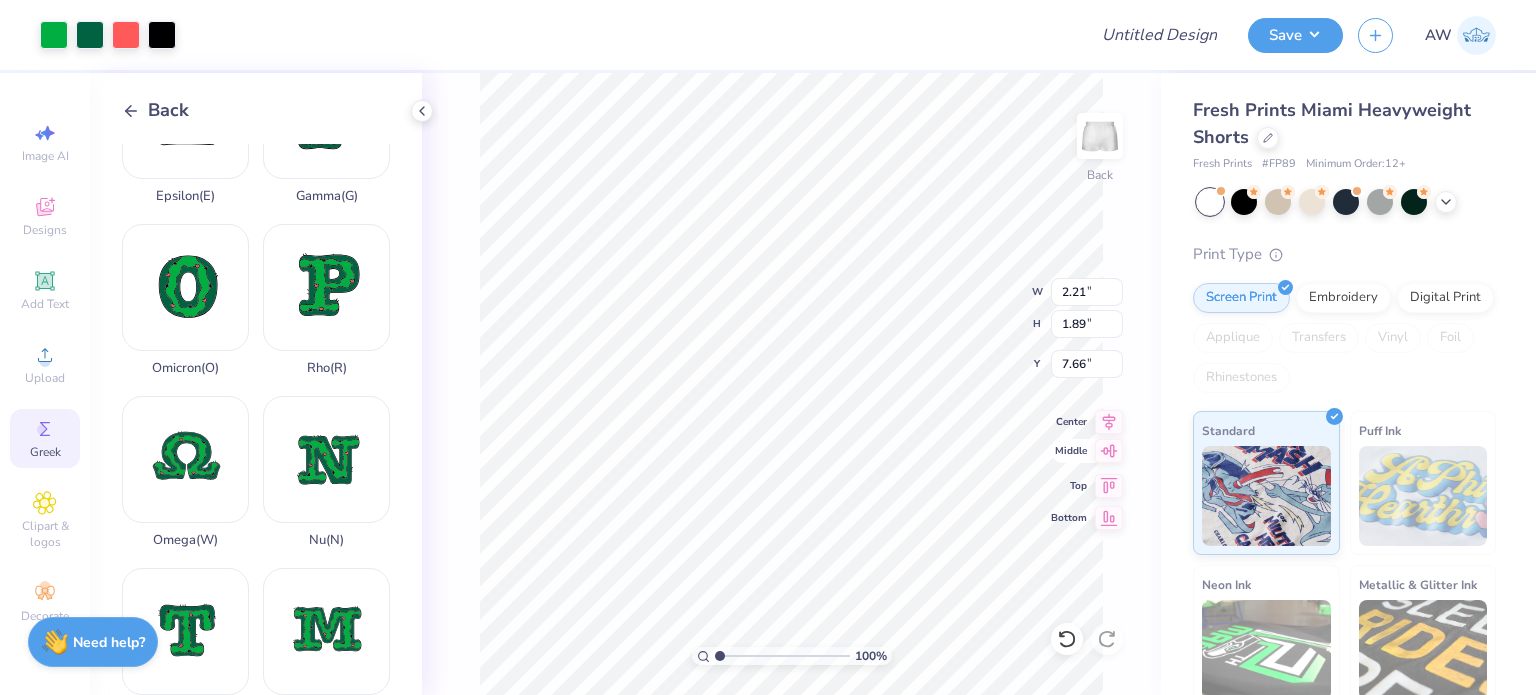 type on "7.86" 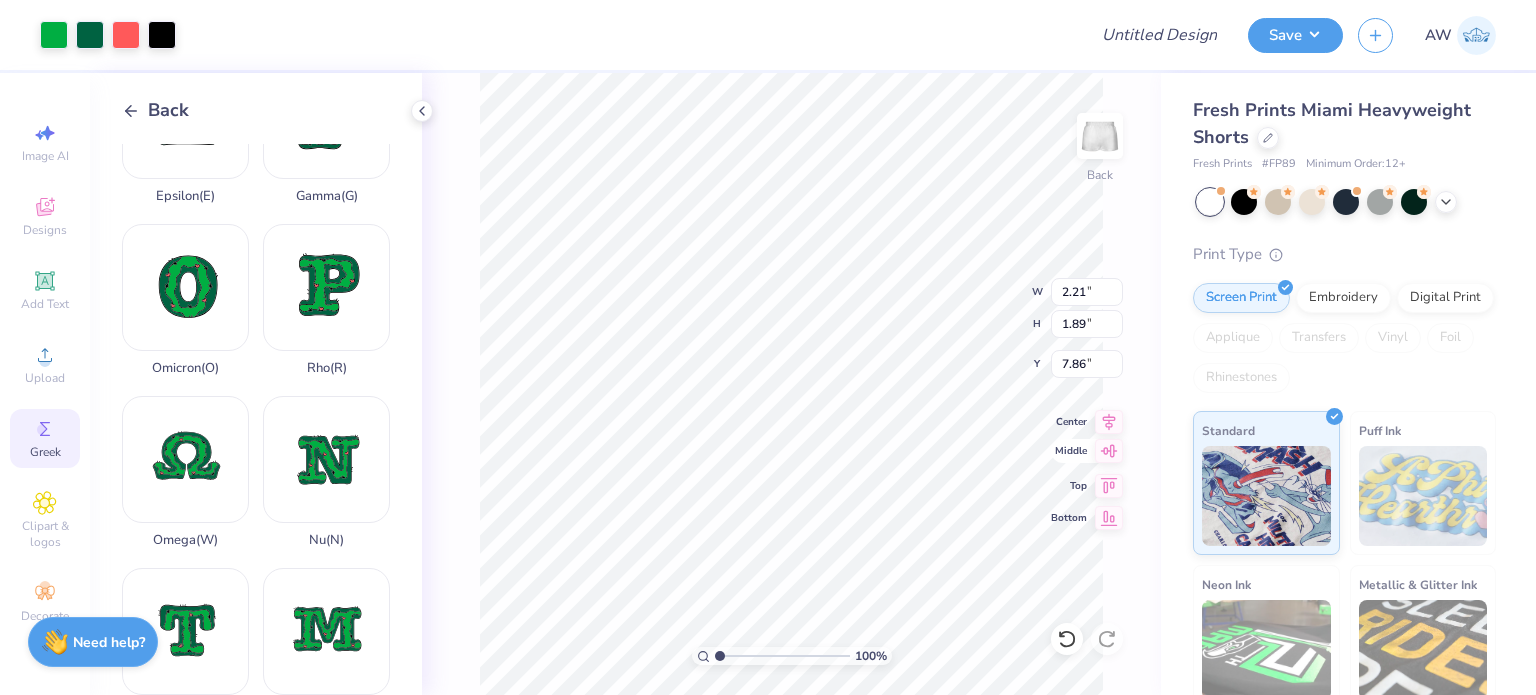 type on "2.64" 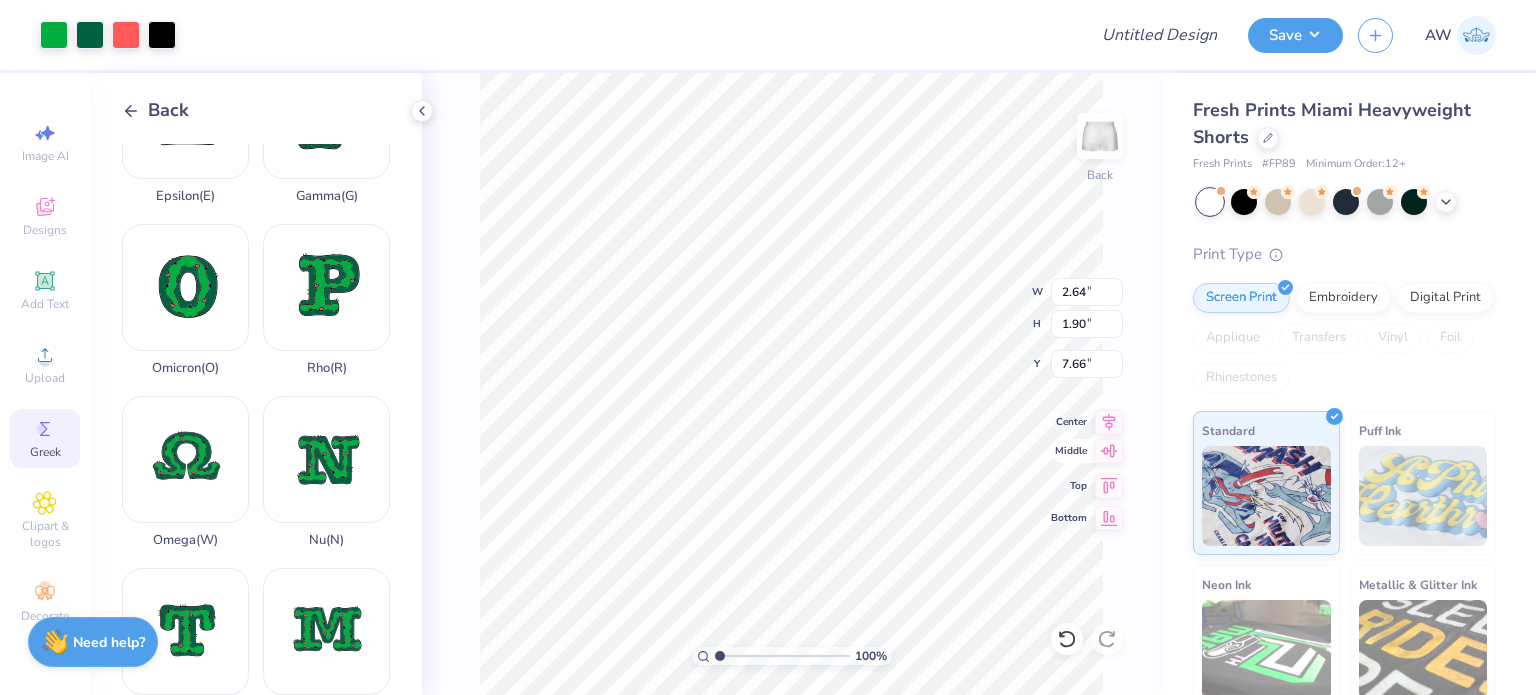type on "7.86" 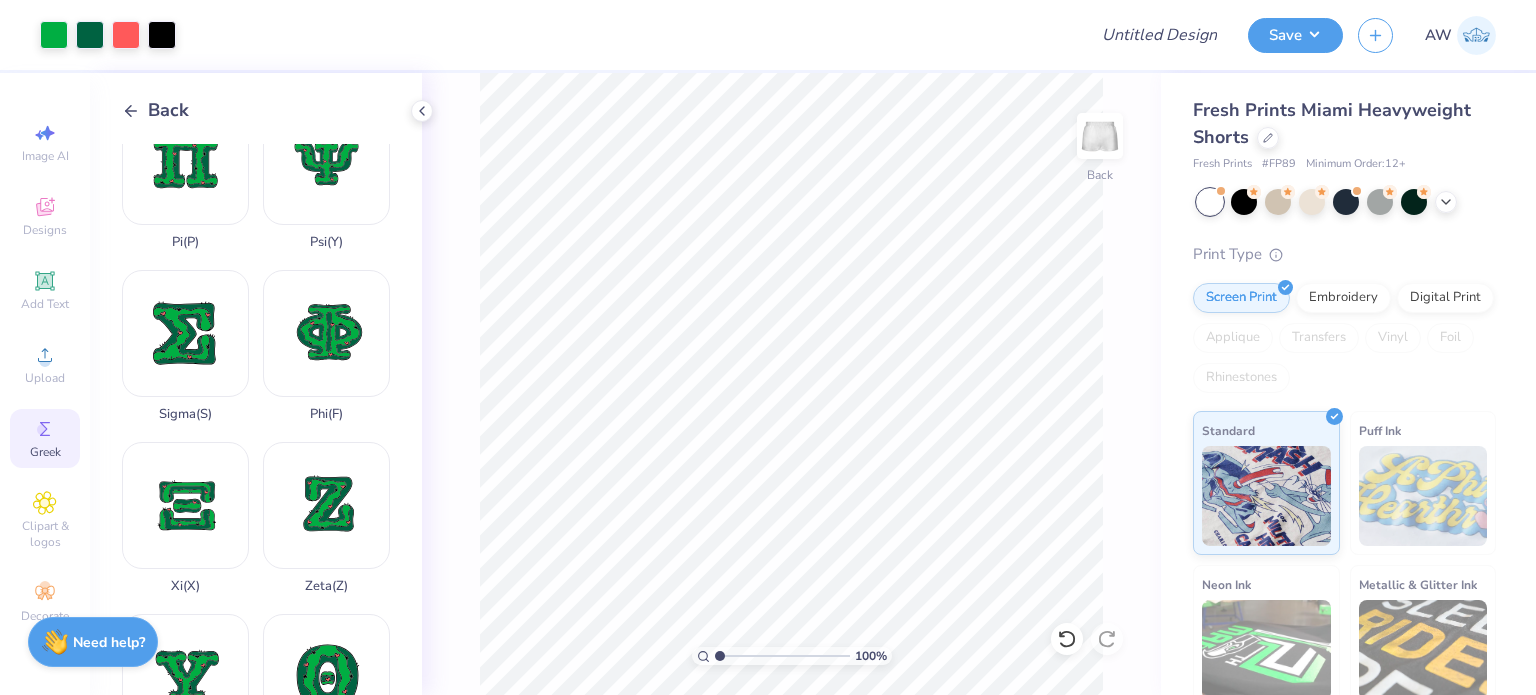 scroll, scrollTop: 1425, scrollLeft: 0, axis: vertical 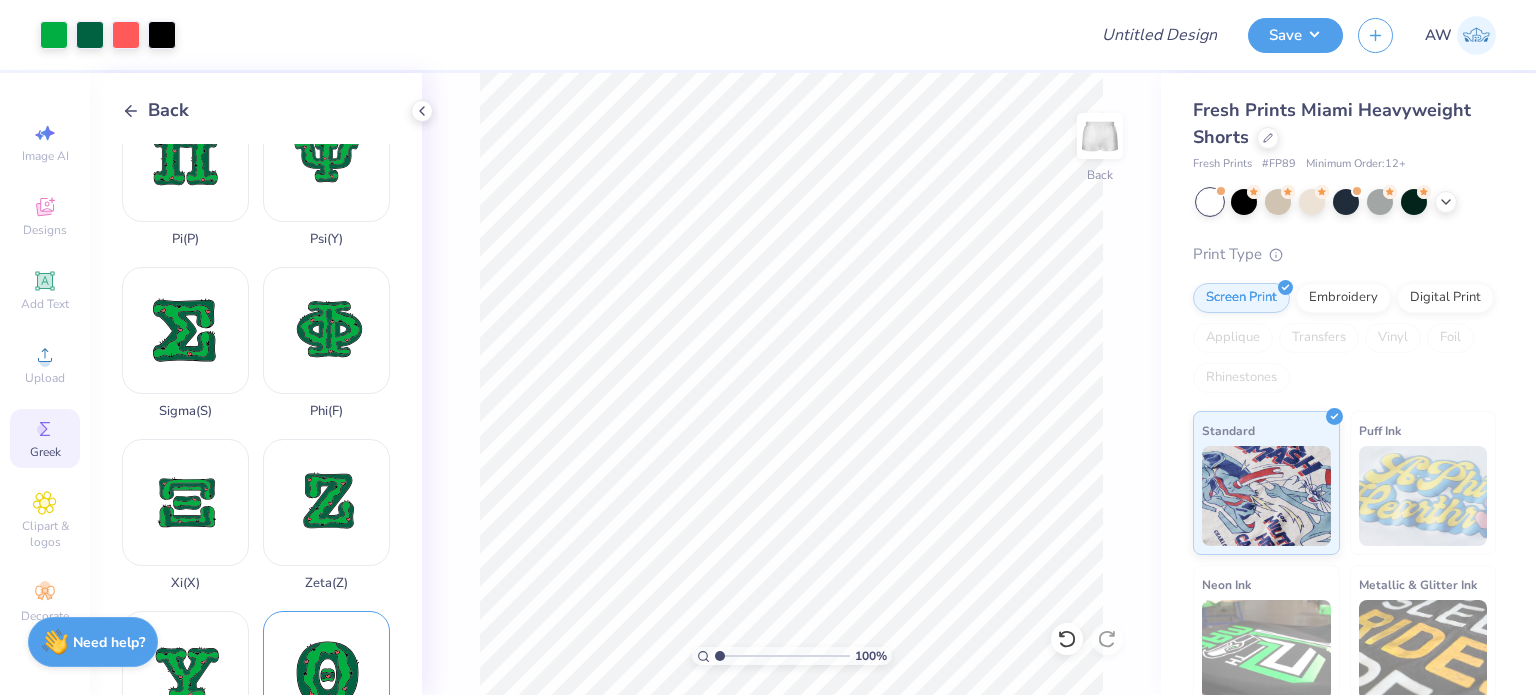 click on "Theta  ( Q )" at bounding box center (326, 687) 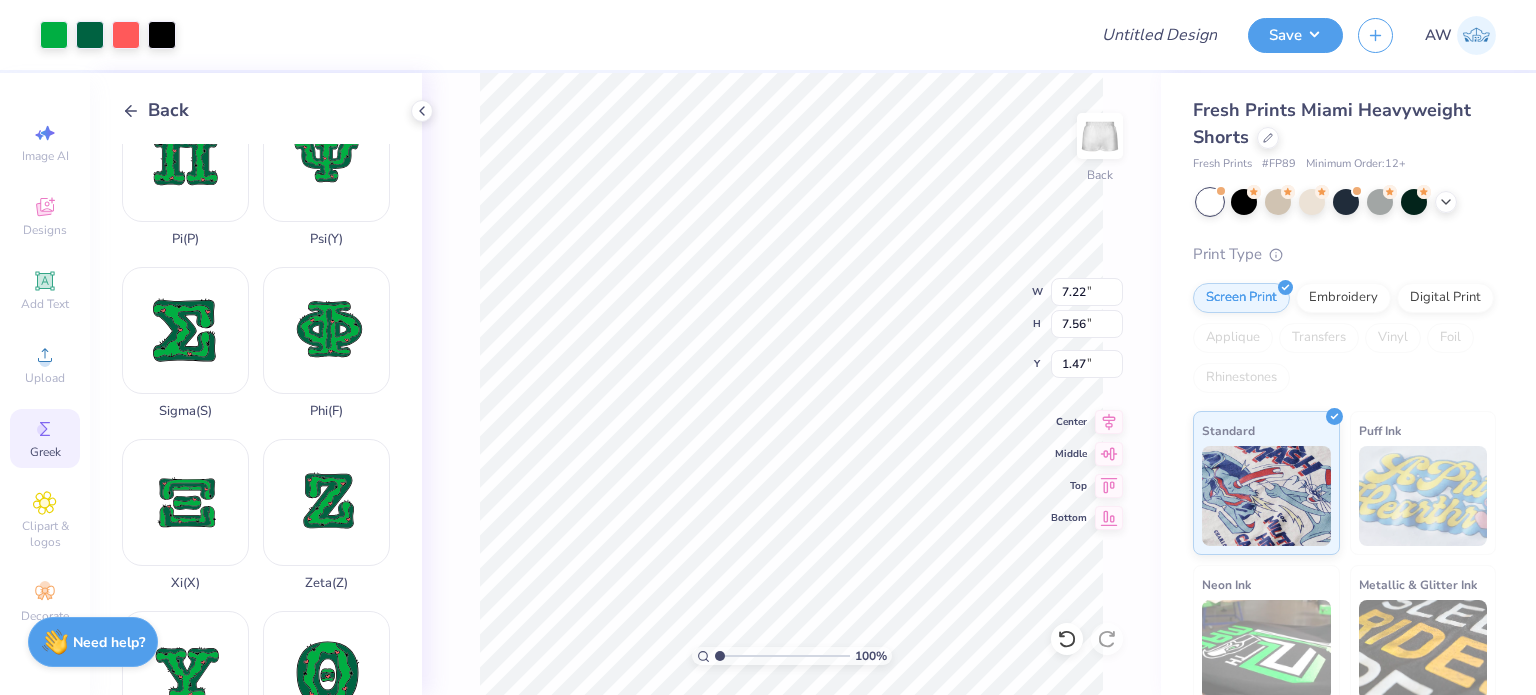 type on "2.13" 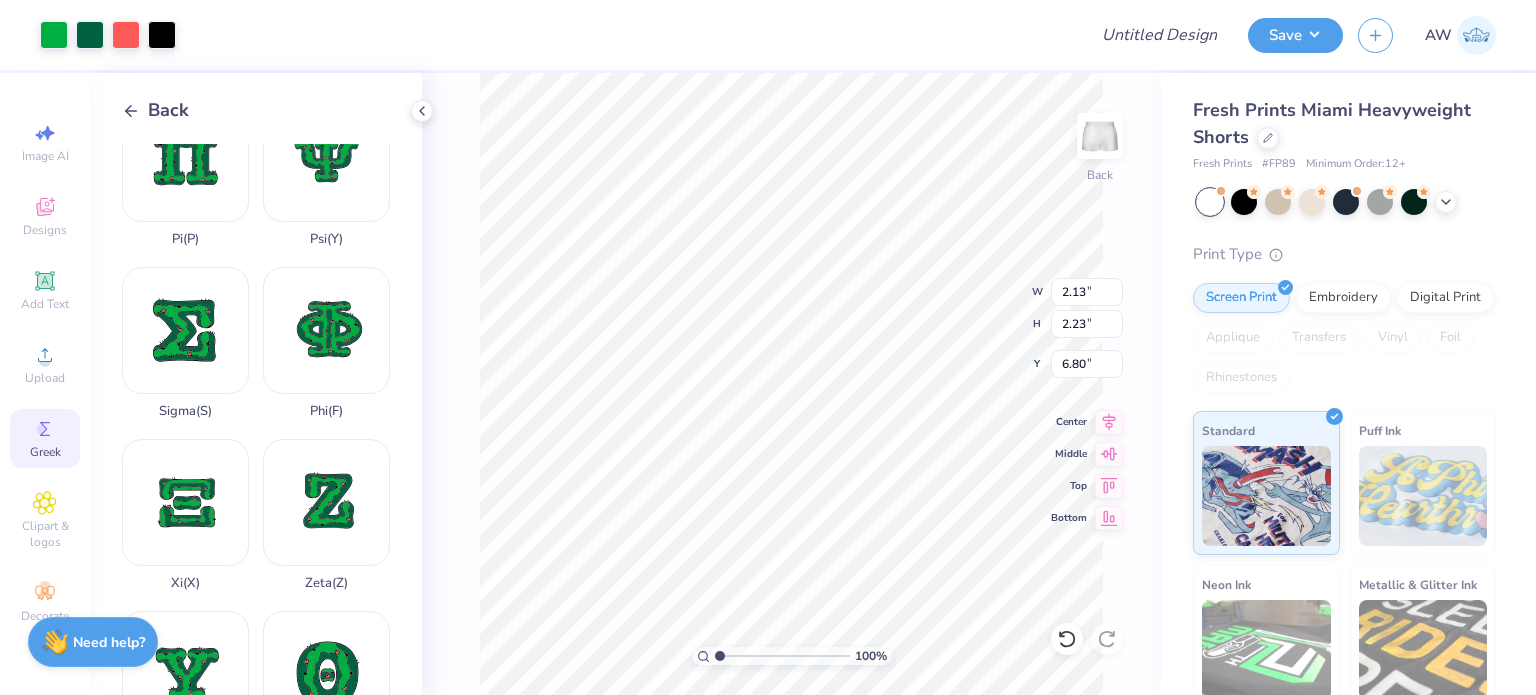 type on "7.77" 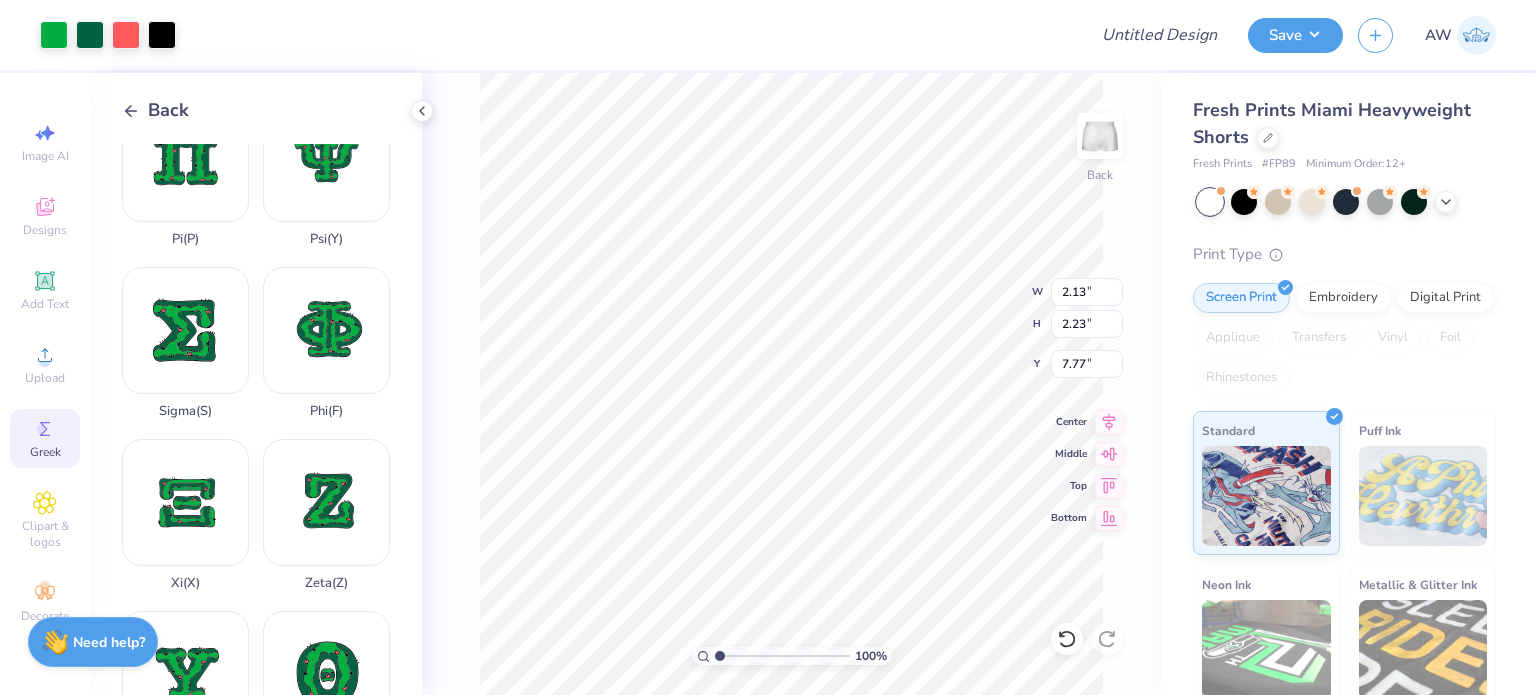 type on "1.94" 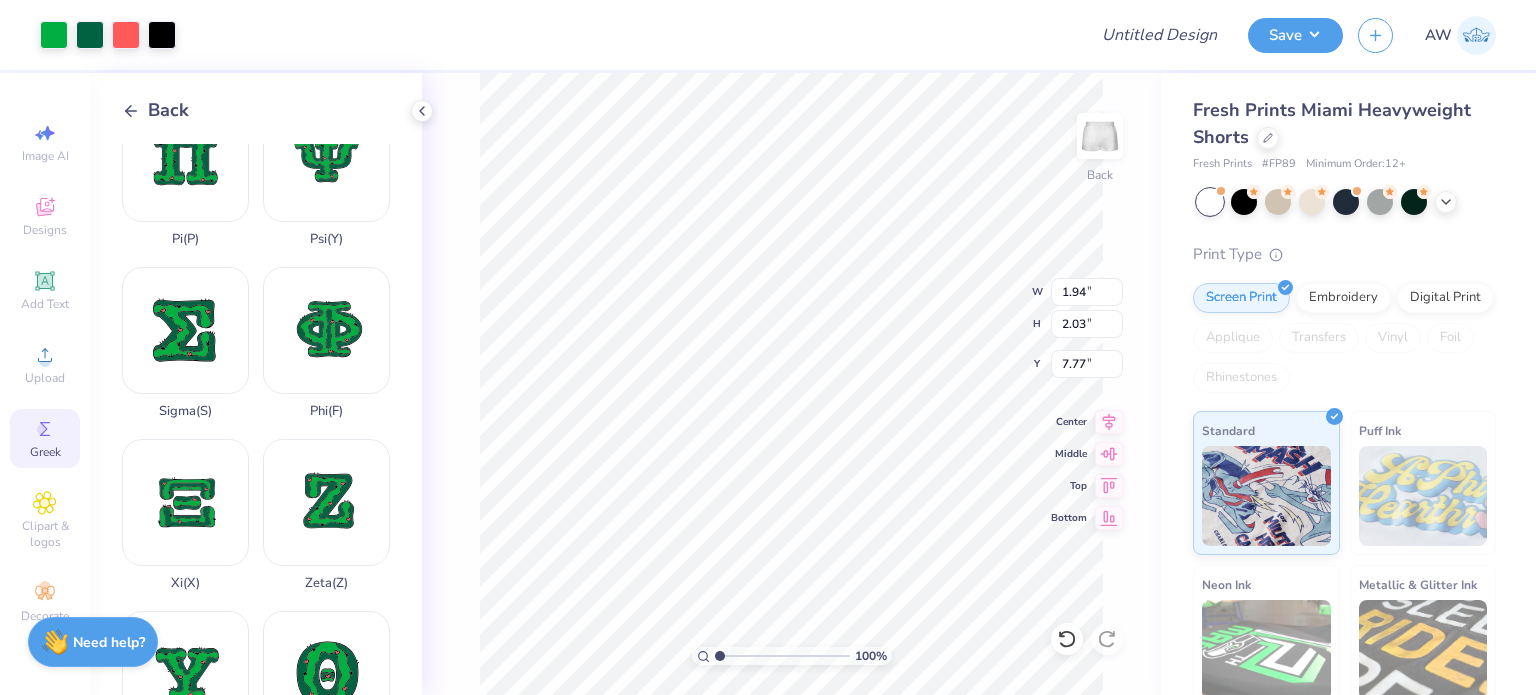 type on "0.83" 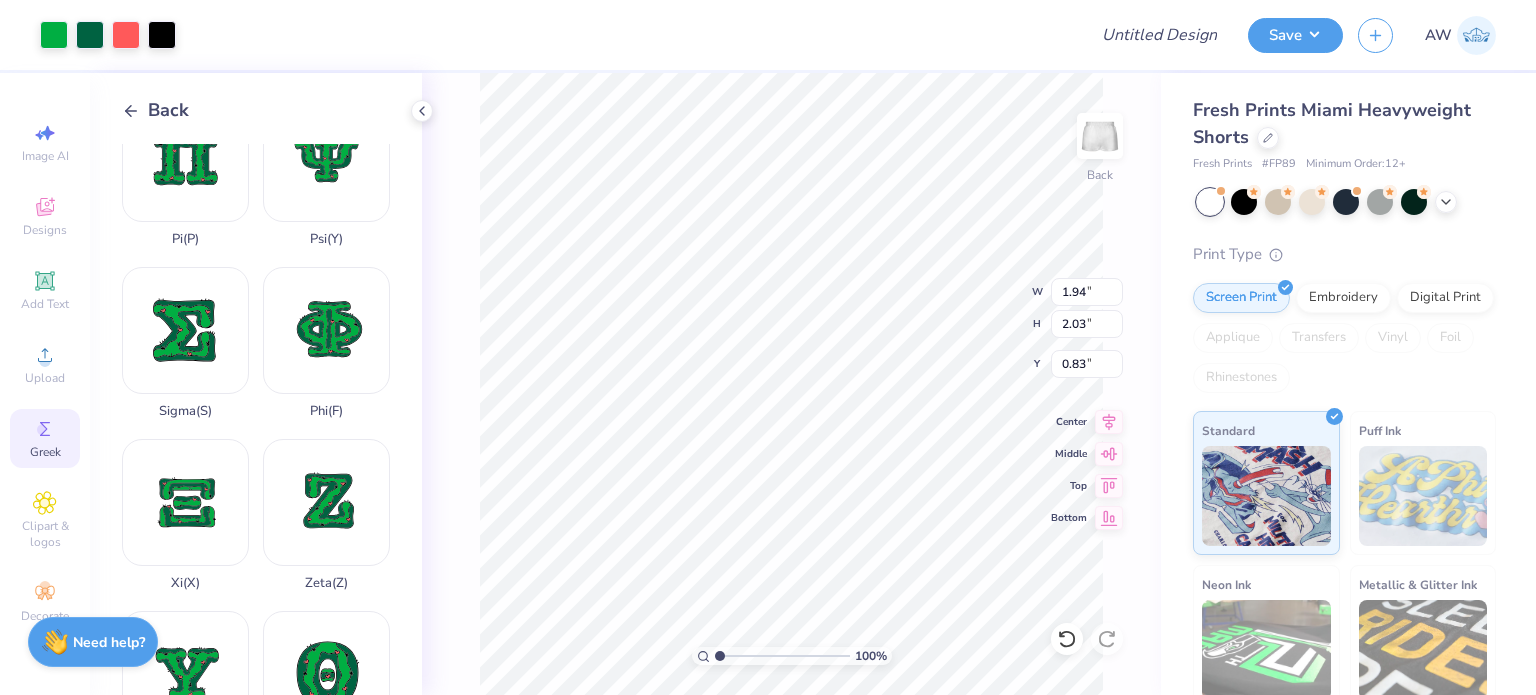 type on "7.97" 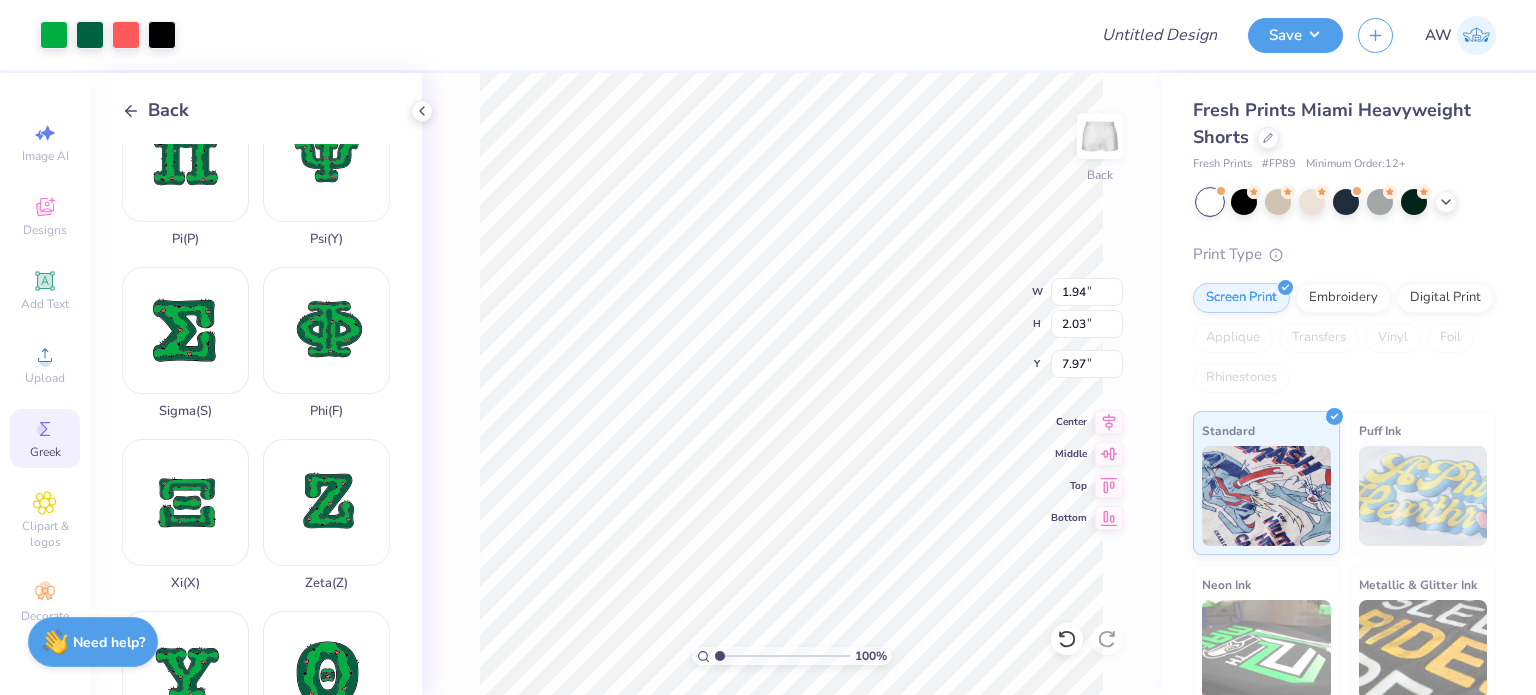 type on "0.67" 